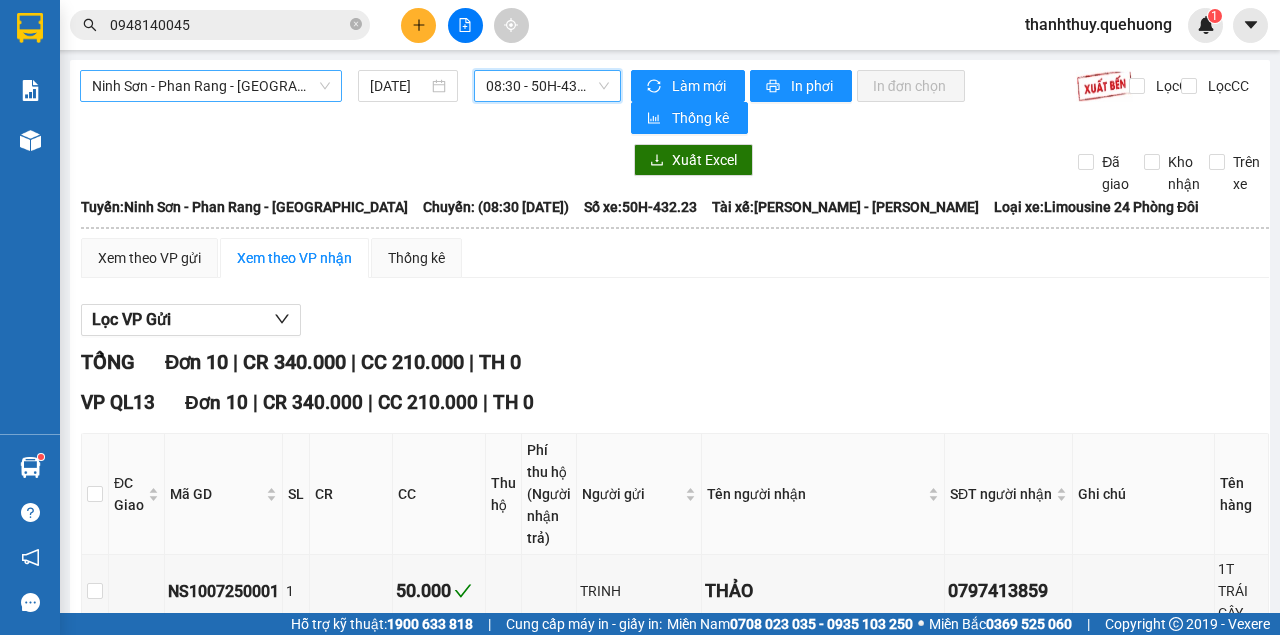 scroll, scrollTop: 0, scrollLeft: 0, axis: both 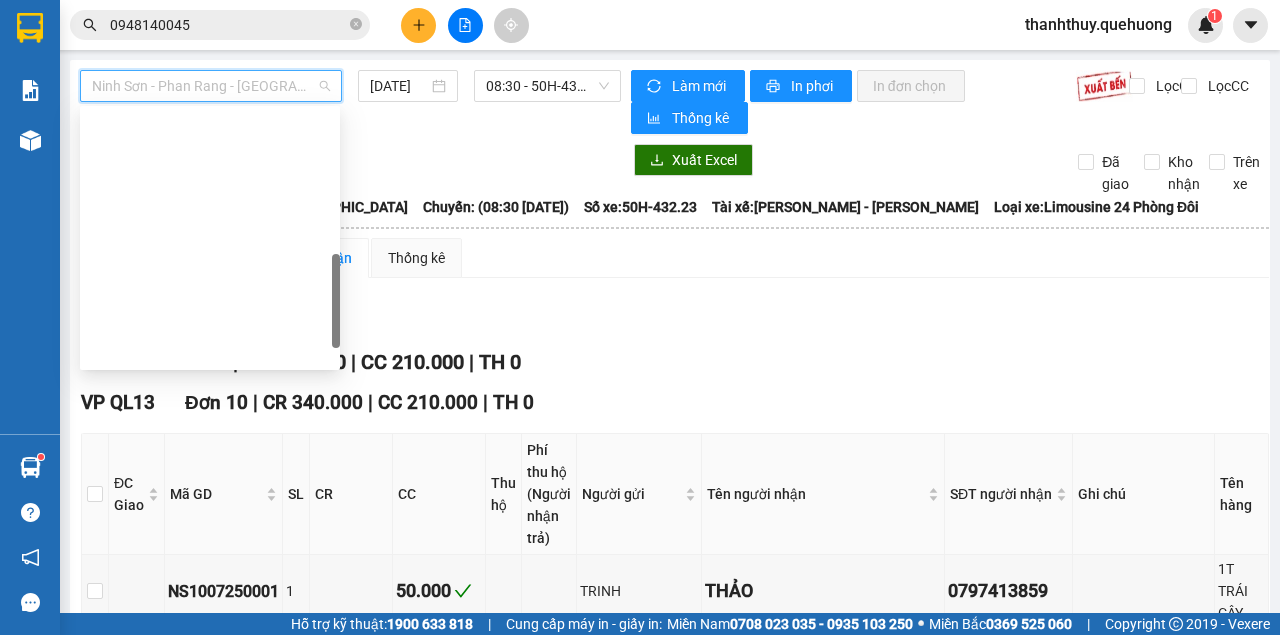 click on "Miền Tây - [GEOGRAPHIC_DATA] - [GEOGRAPHIC_DATA]" at bounding box center (210, 830) 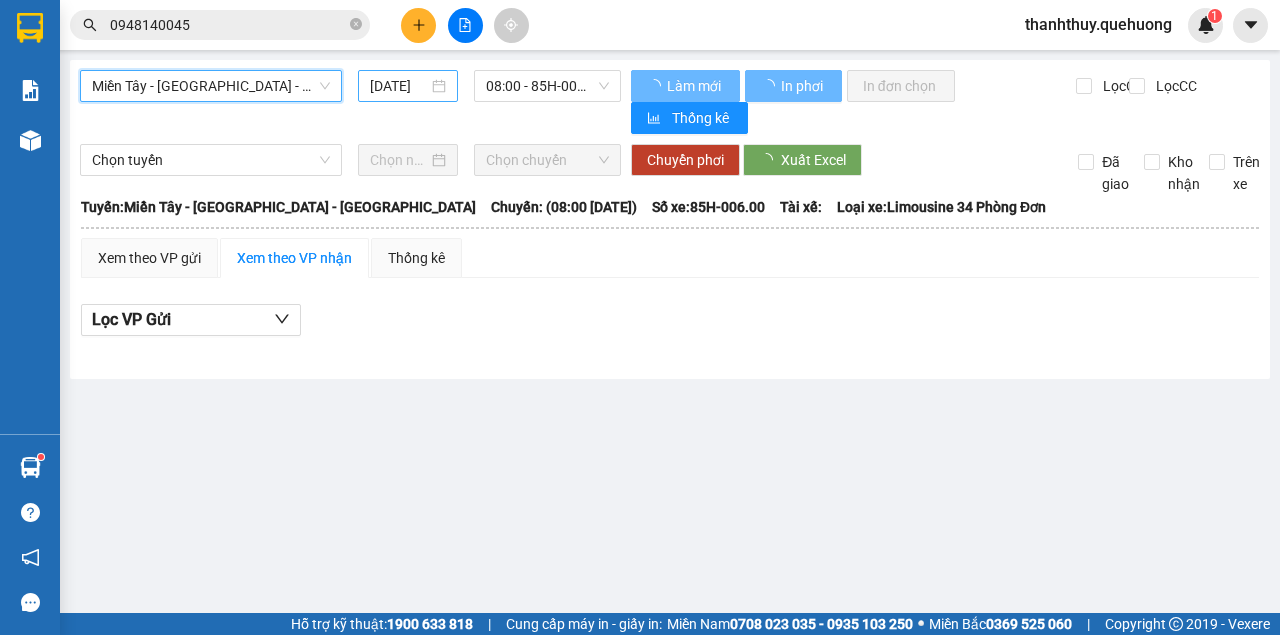 click on "[DATE]" at bounding box center [399, 86] 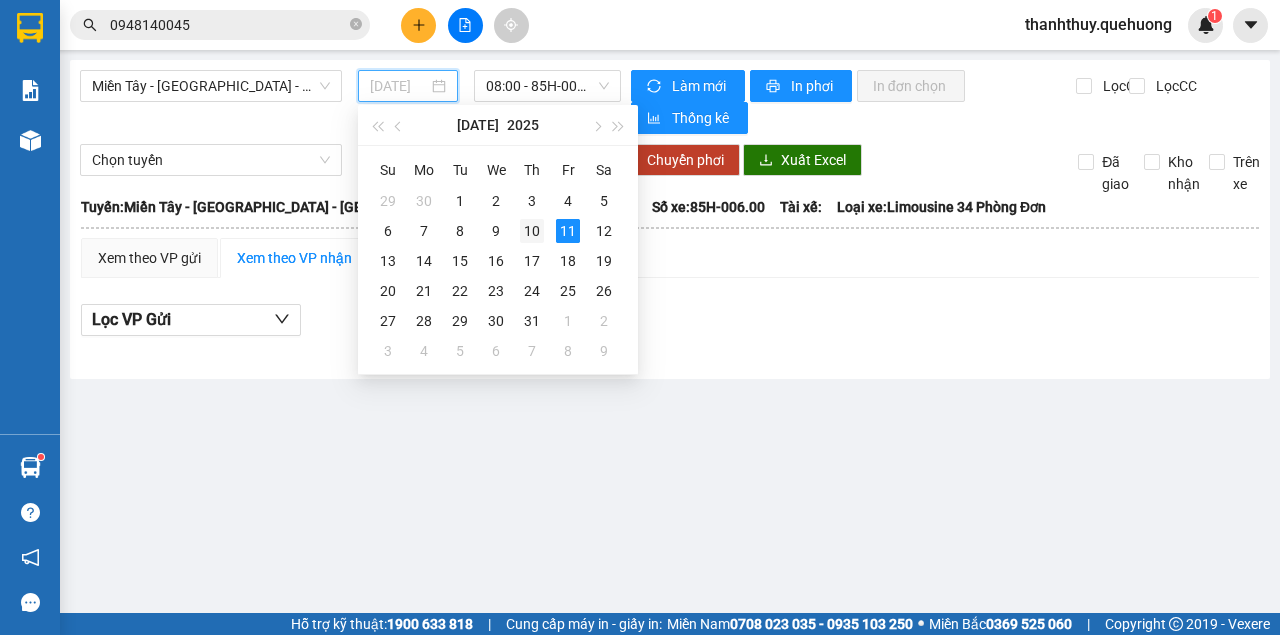 click on "10" at bounding box center [532, 231] 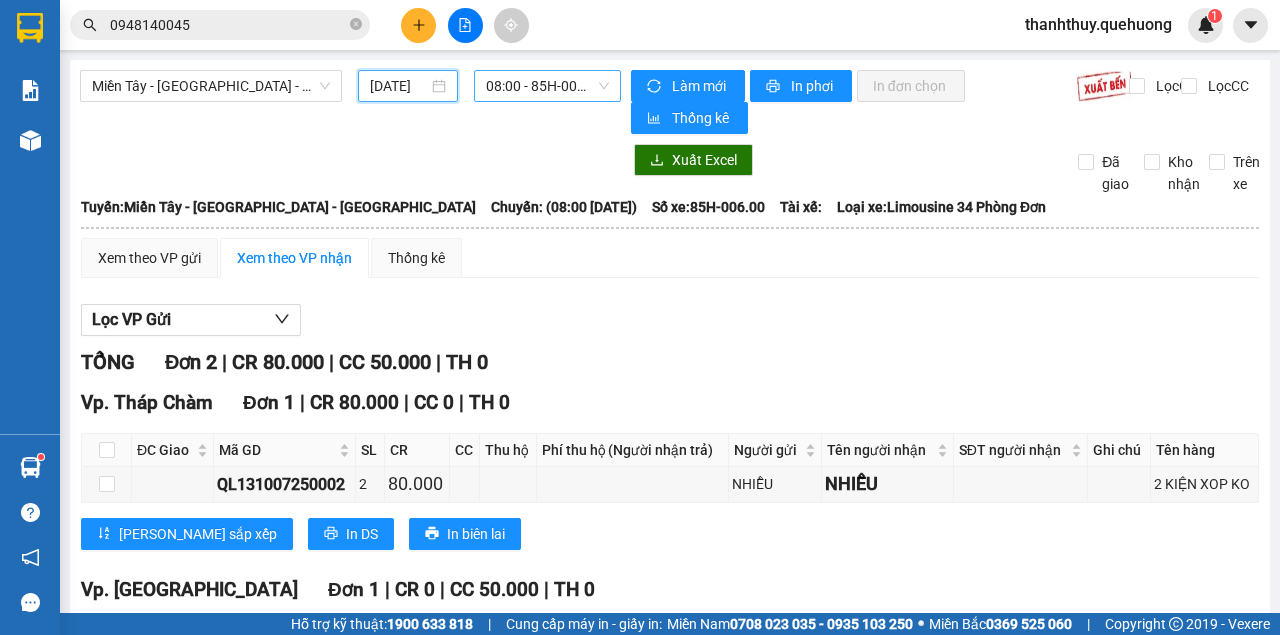click on "08:00     - 85H-006.00" at bounding box center (547, 86) 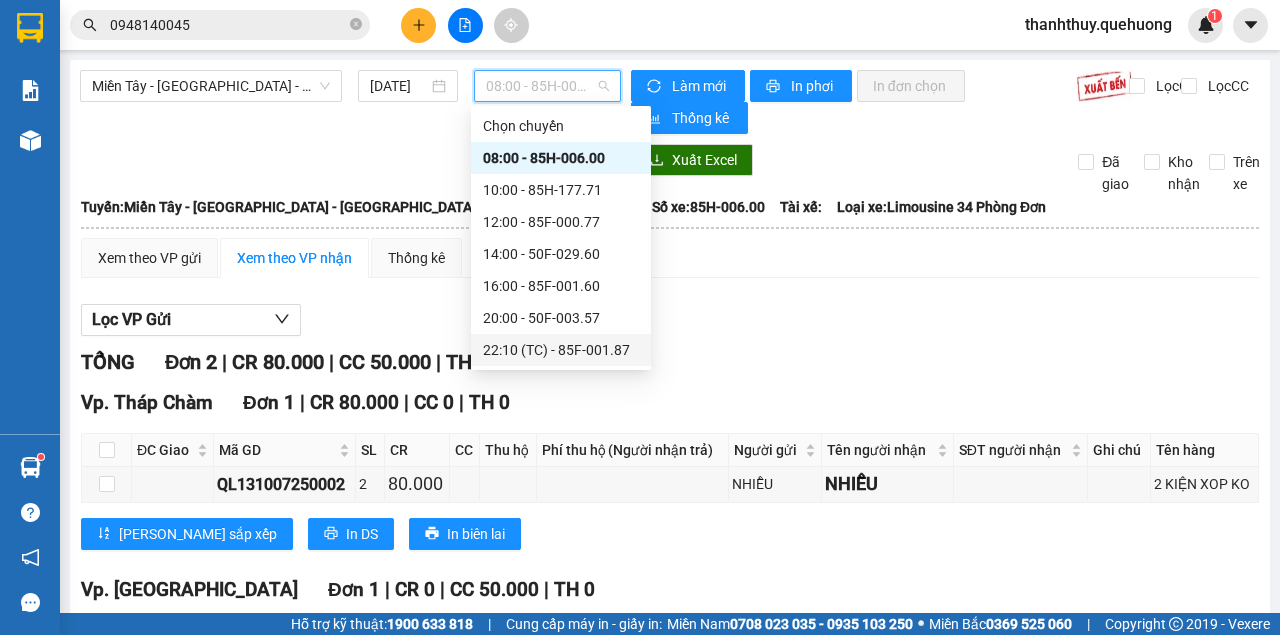 scroll, scrollTop: 256, scrollLeft: 0, axis: vertical 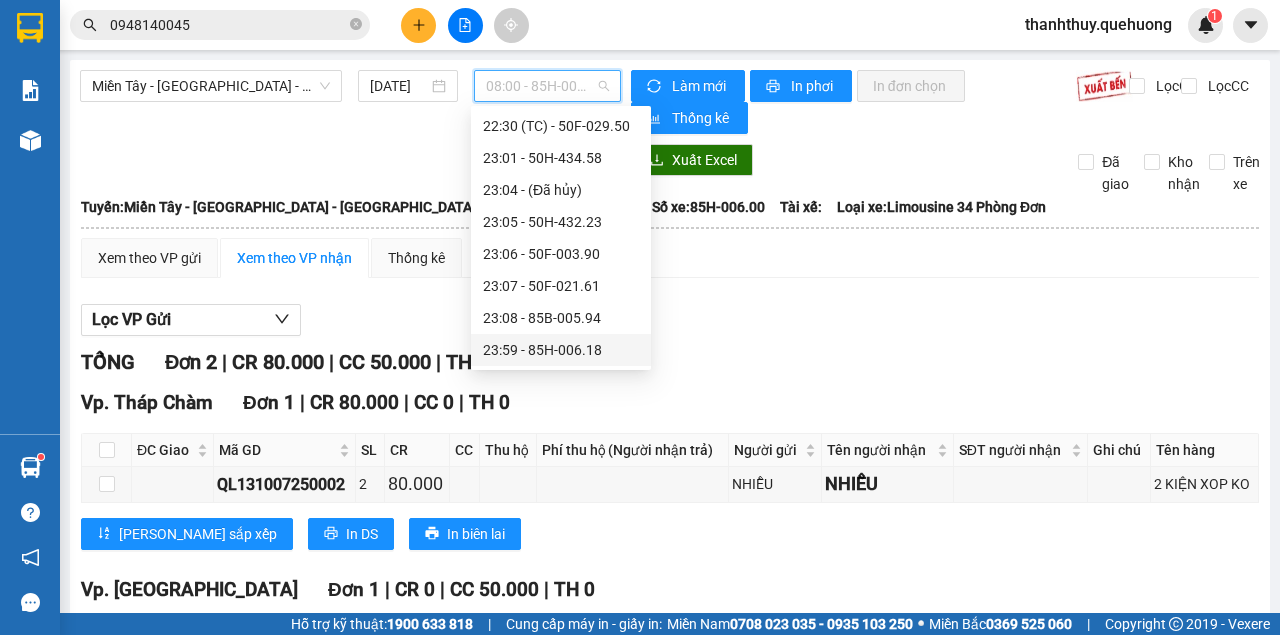 click on "23:59     - 85H-006.18" at bounding box center [561, 350] 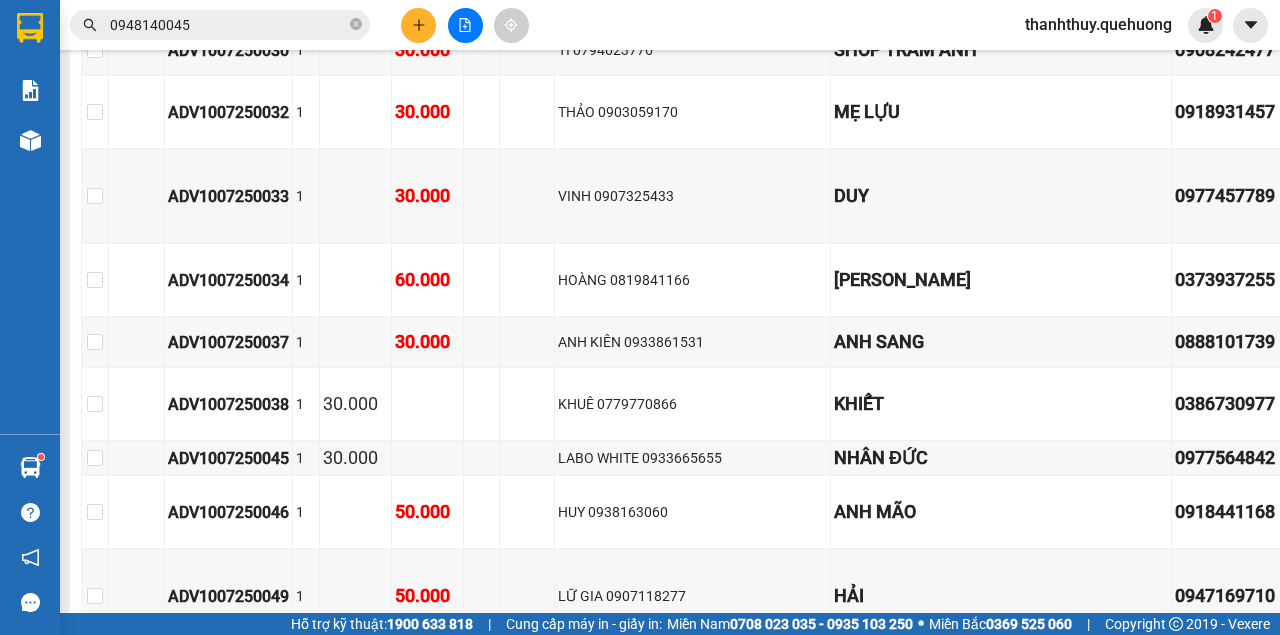 scroll, scrollTop: 3466, scrollLeft: 0, axis: vertical 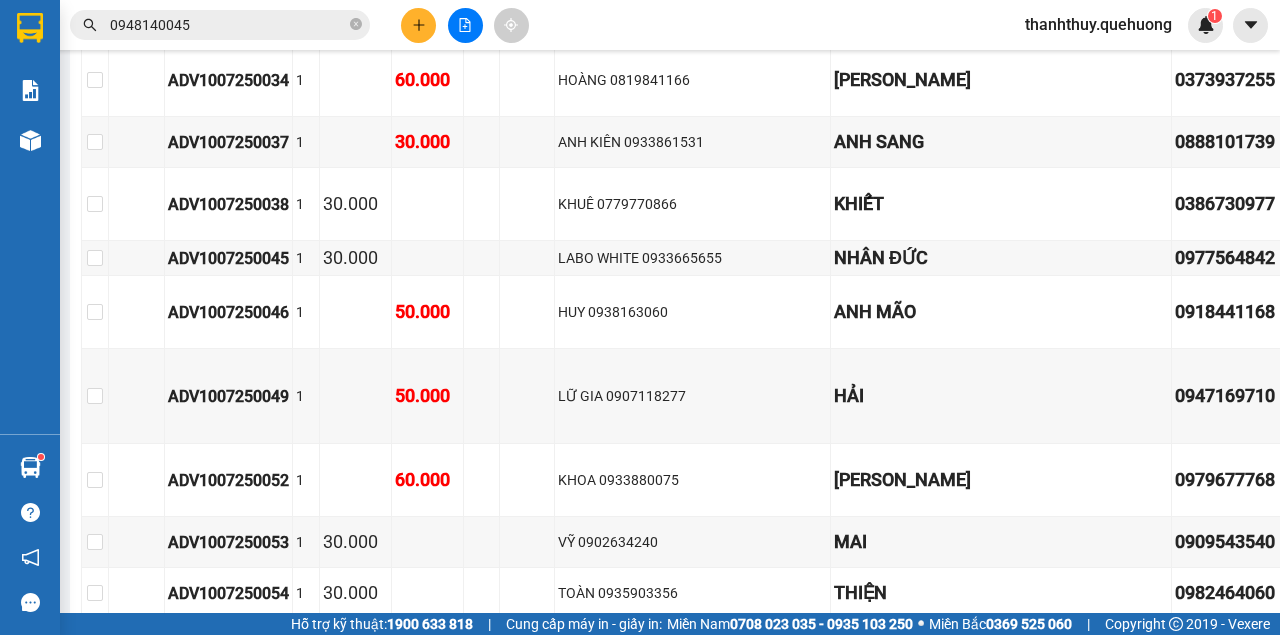 click at bounding box center [95, -1068] 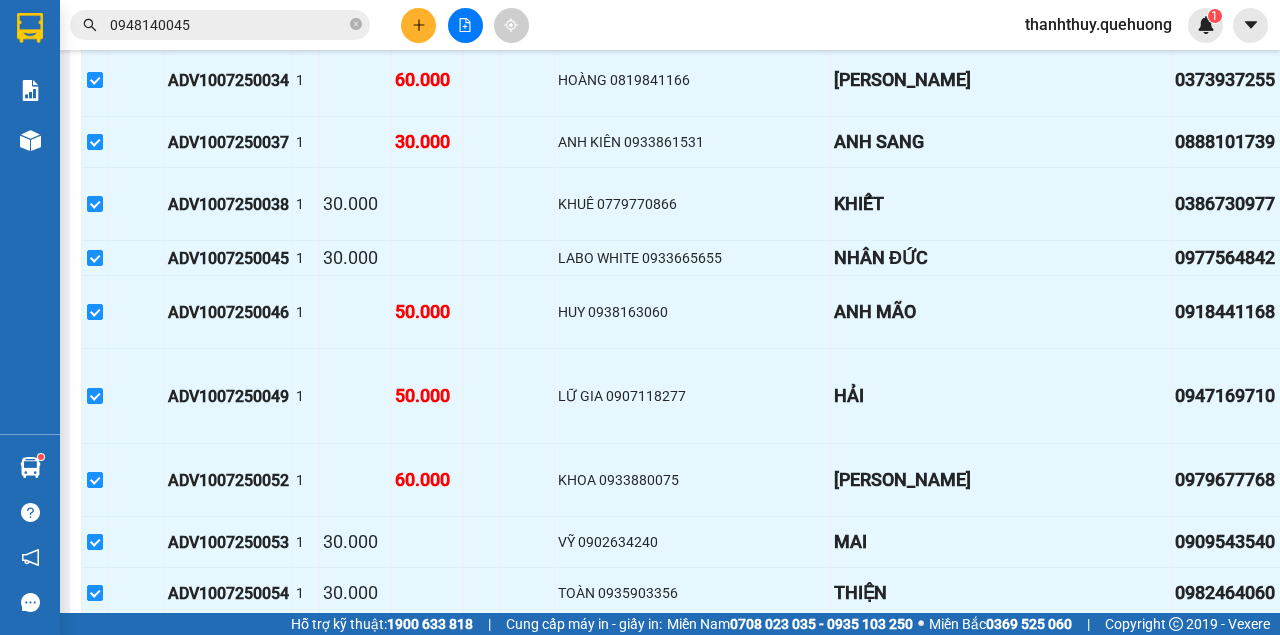 scroll, scrollTop: 3666, scrollLeft: 0, axis: vertical 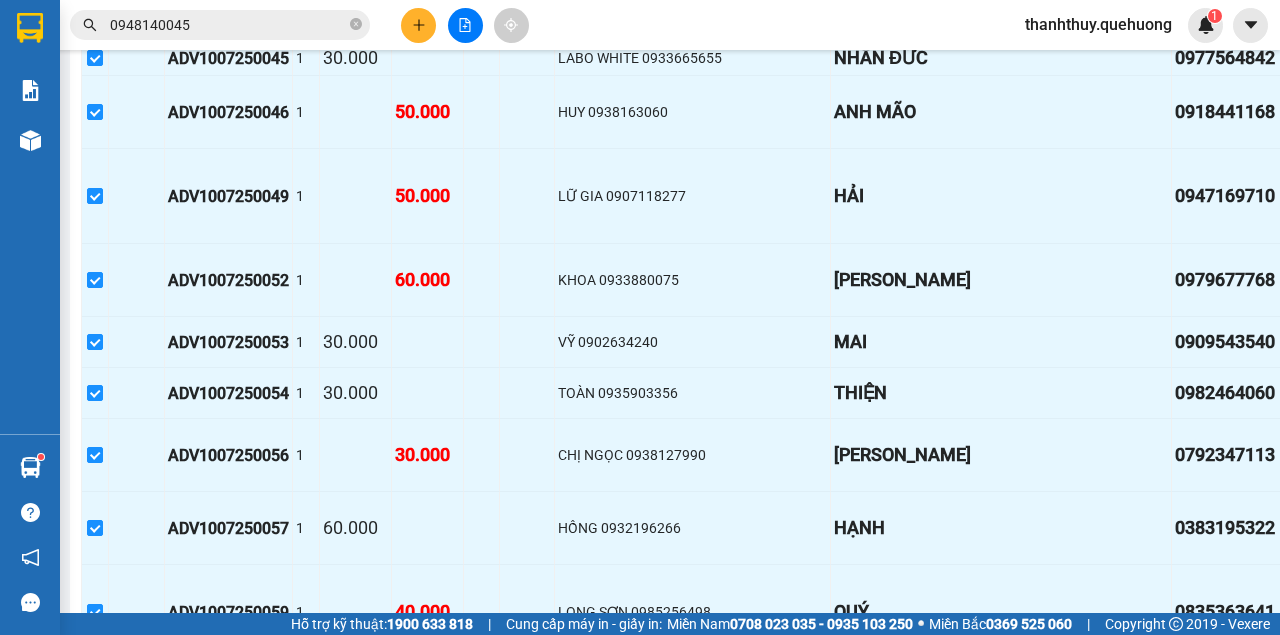 click at bounding box center (95, -1182) 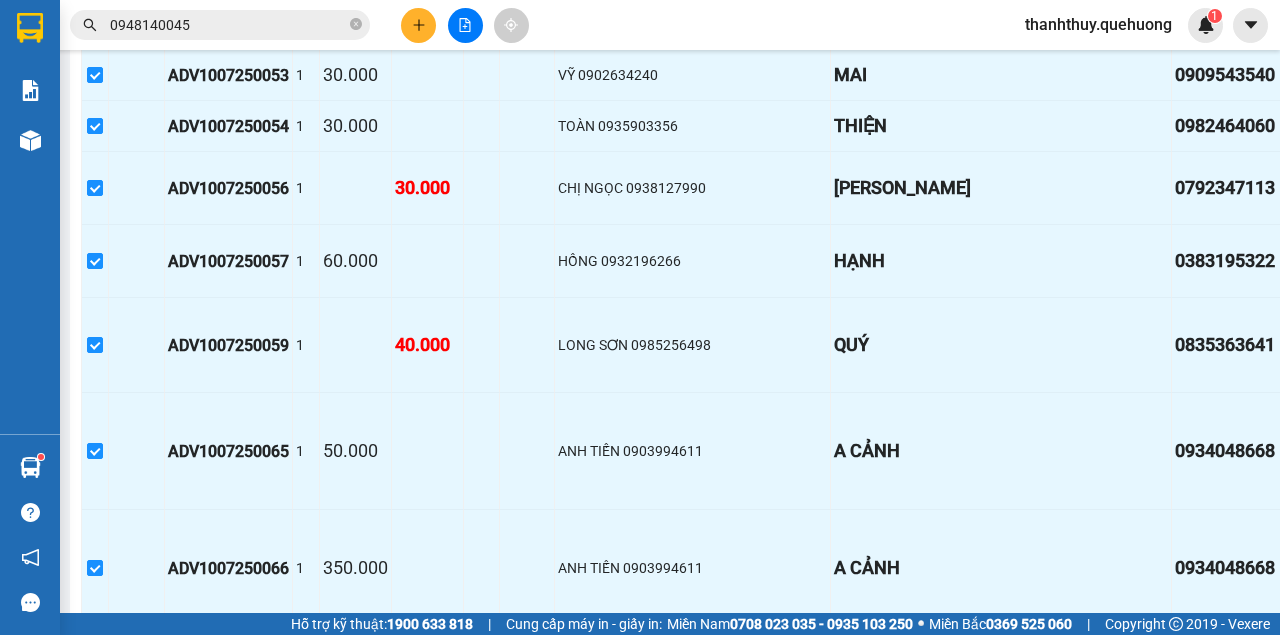 scroll, scrollTop: 4066, scrollLeft: 0, axis: vertical 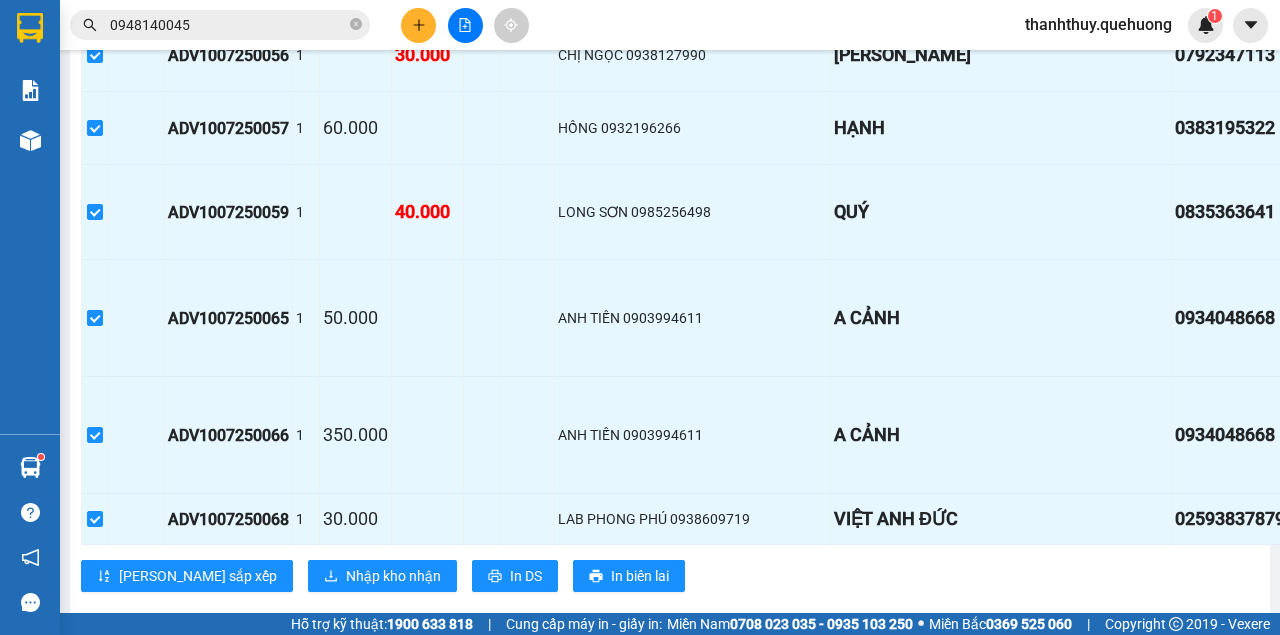 click at bounding box center [95, -1071] 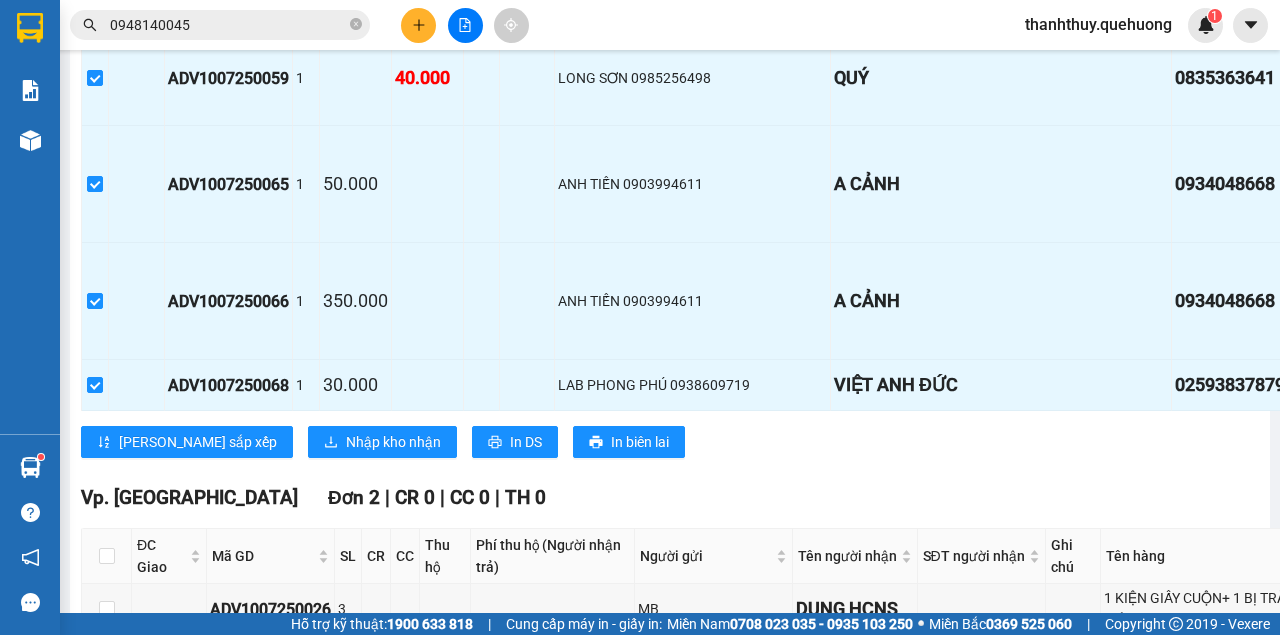 click at bounding box center (95, -1019) 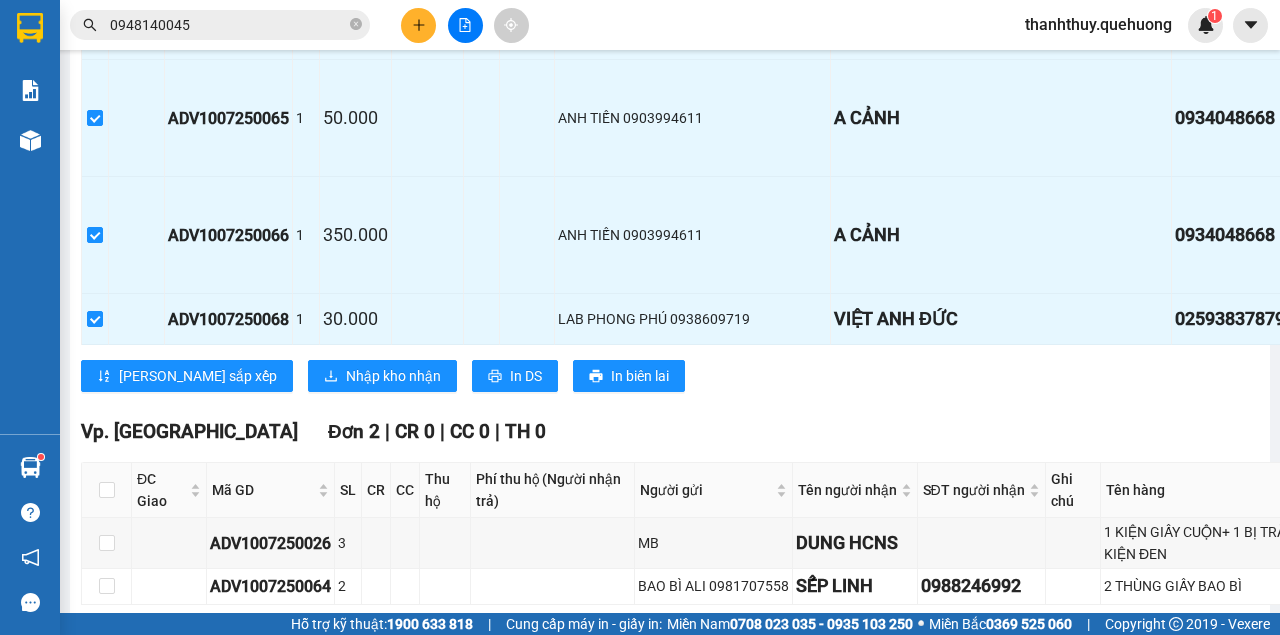 scroll, scrollTop: 4333, scrollLeft: 0, axis: vertical 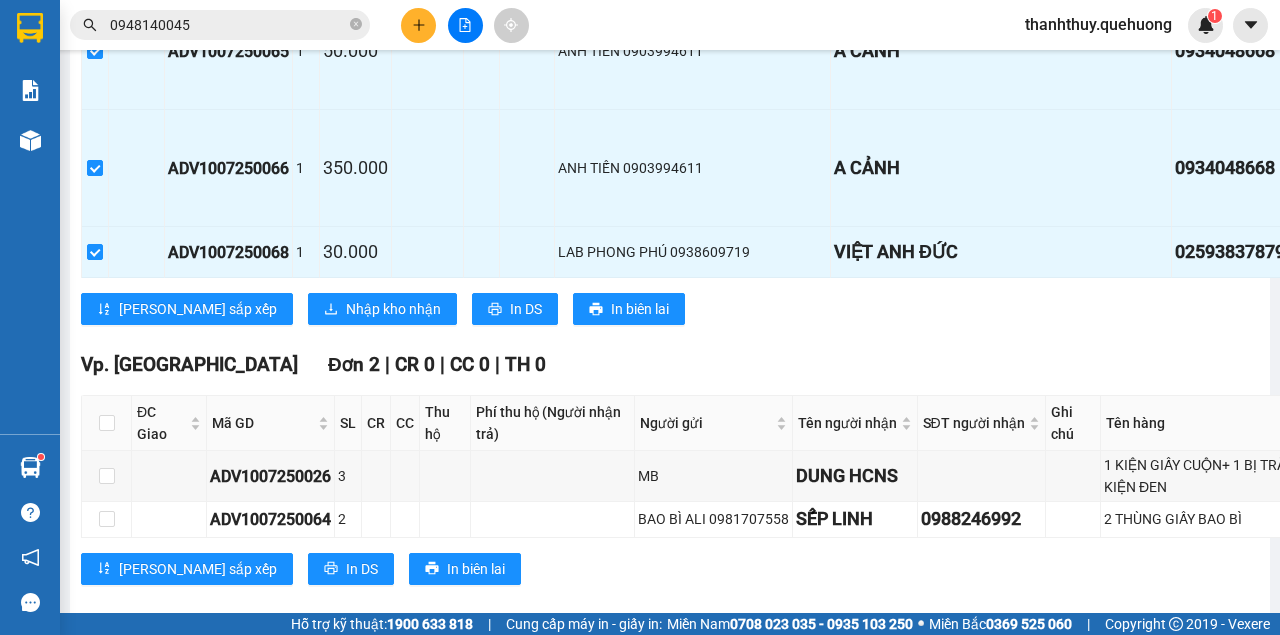 click at bounding box center [95, -1017] 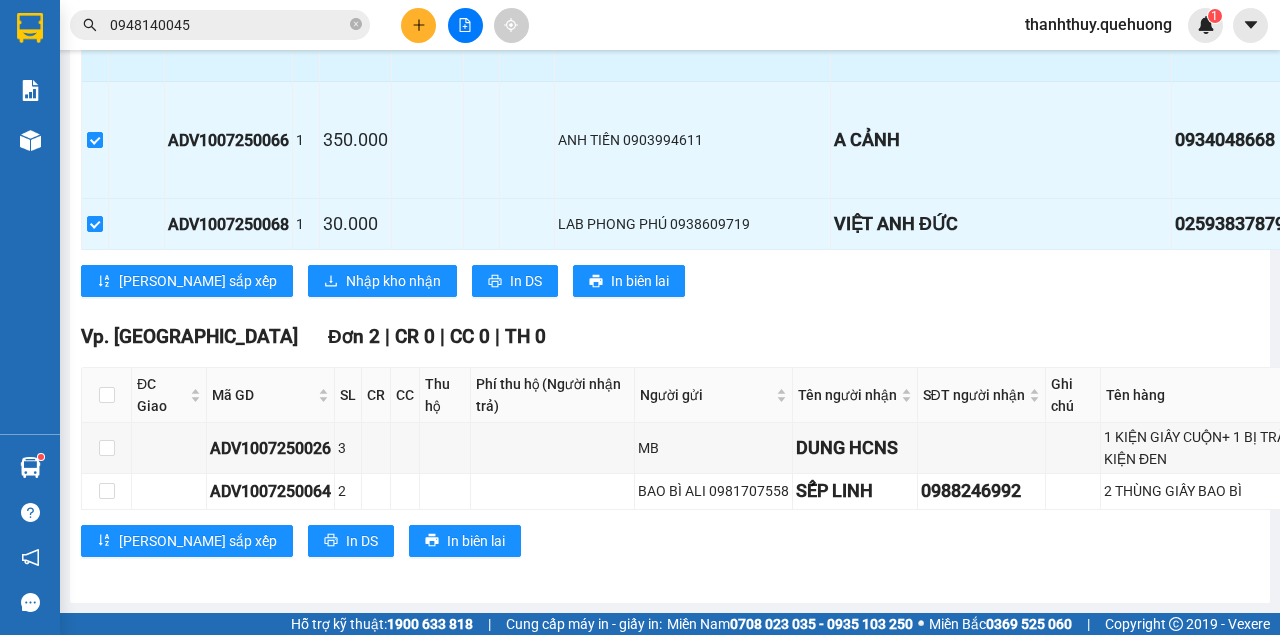 scroll, scrollTop: 5466, scrollLeft: 0, axis: vertical 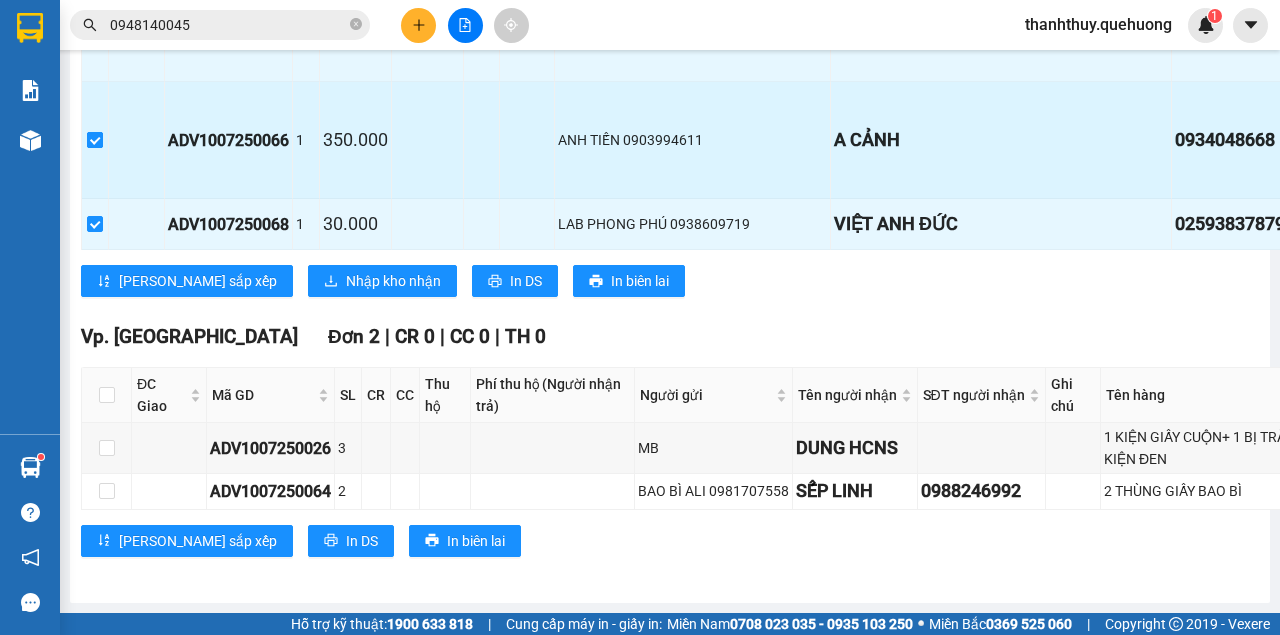 click at bounding box center (95, 140) 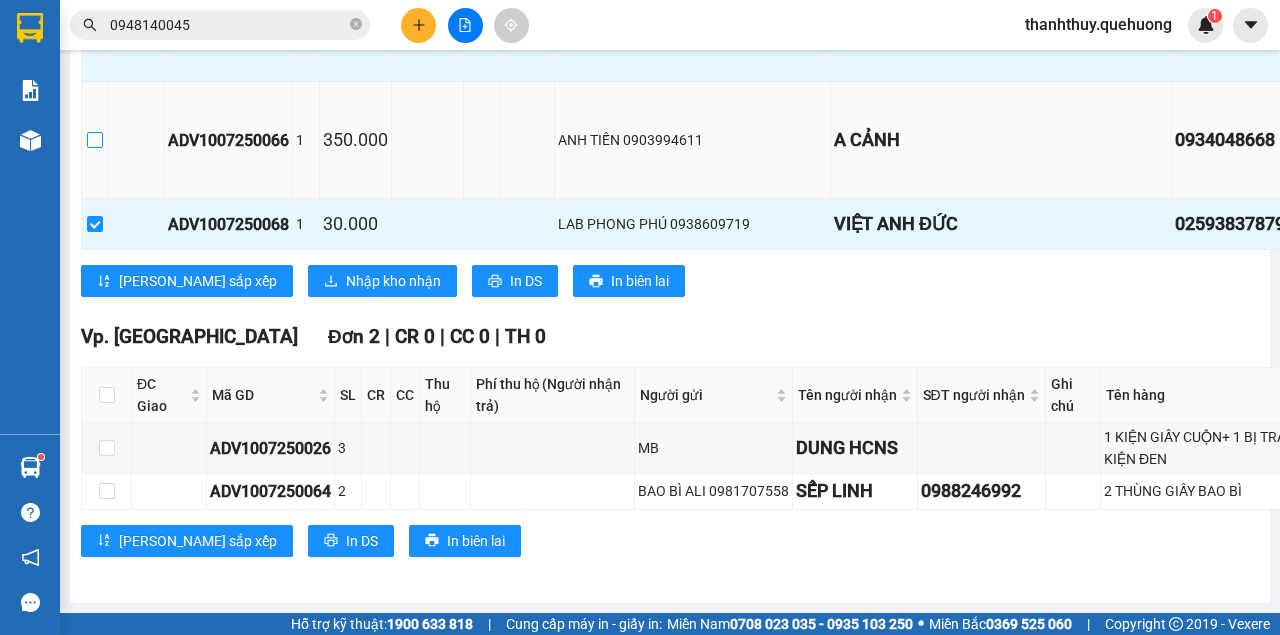 scroll, scrollTop: 5533, scrollLeft: 0, axis: vertical 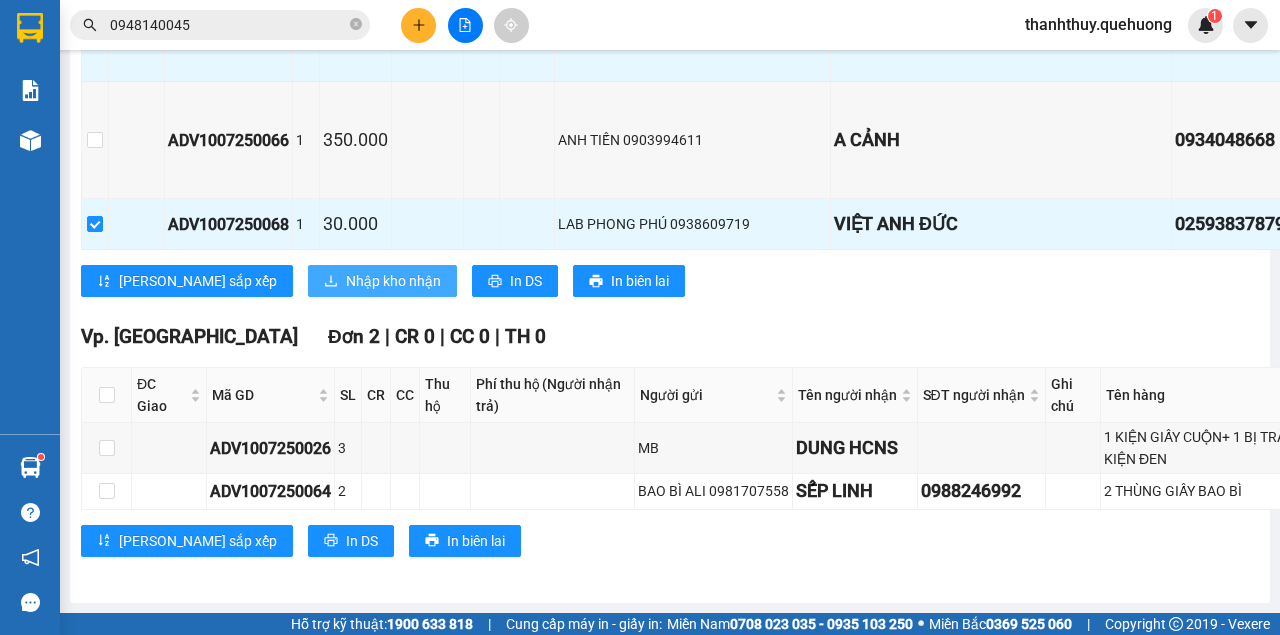 click on "Nhập kho nhận" at bounding box center [393, 281] 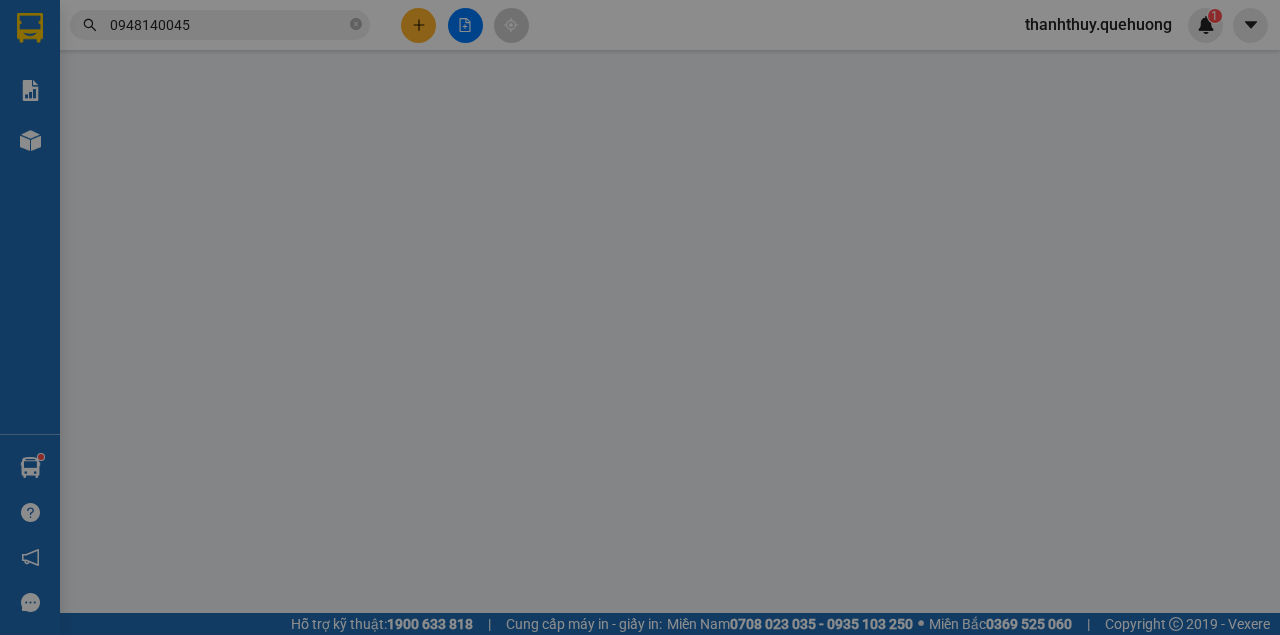 scroll, scrollTop: 0, scrollLeft: 0, axis: both 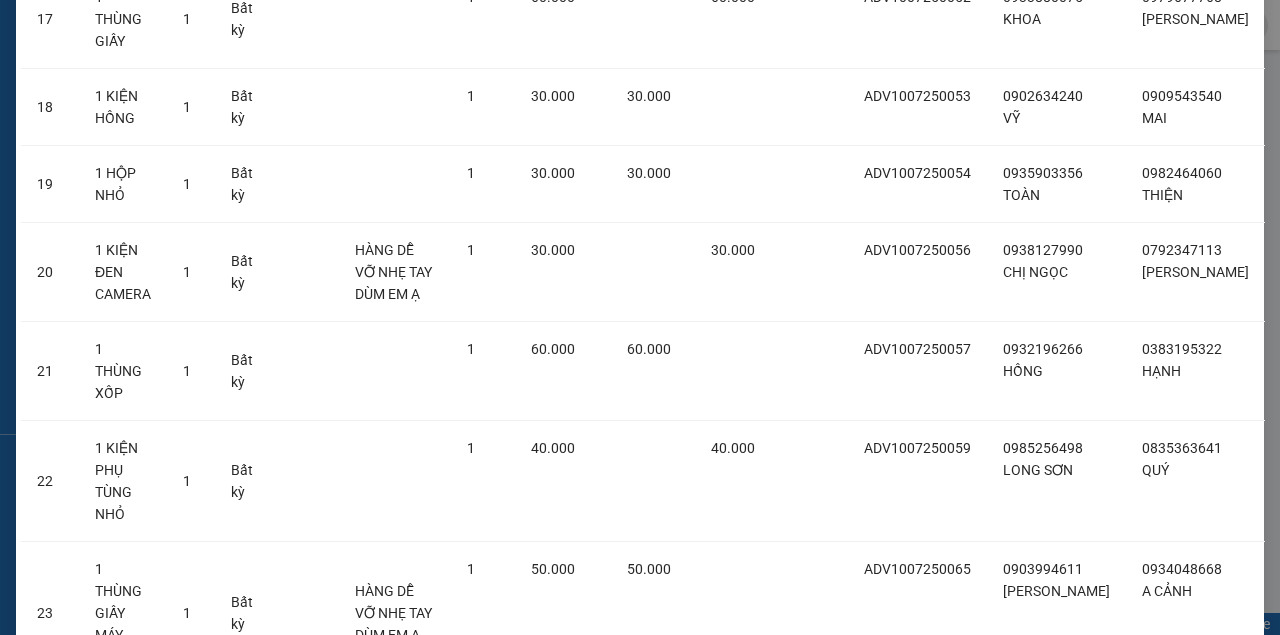 click on "Nhập hàng kho nhận" at bounding box center (713, 897) 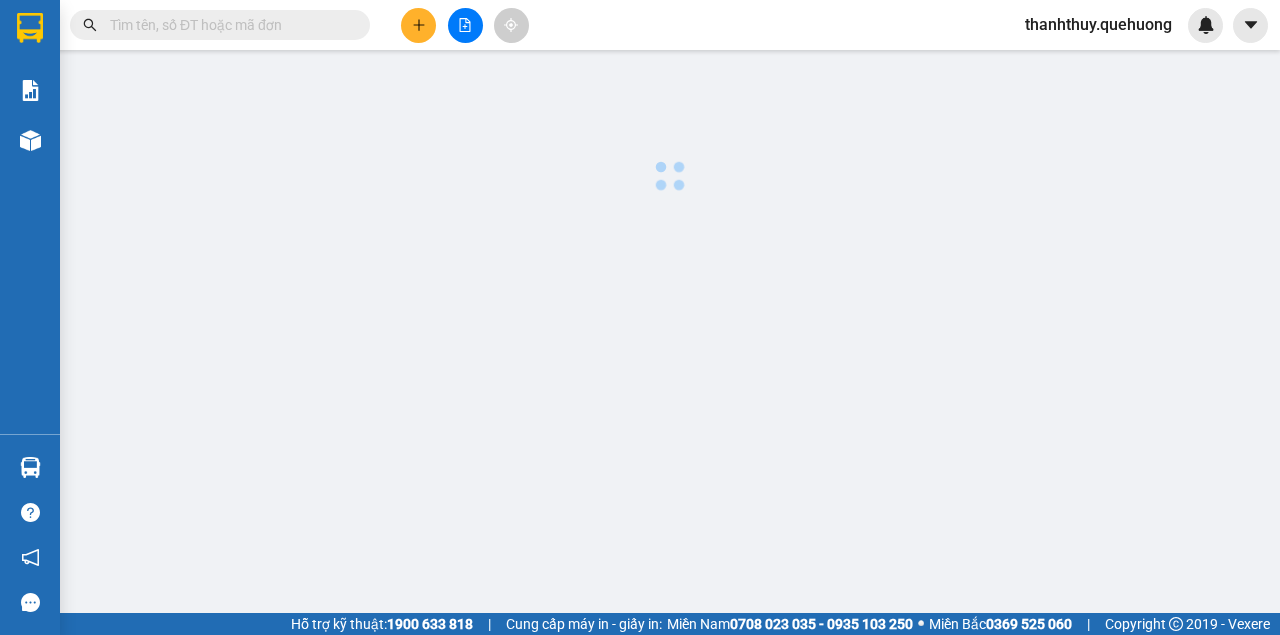 scroll, scrollTop: 0, scrollLeft: 0, axis: both 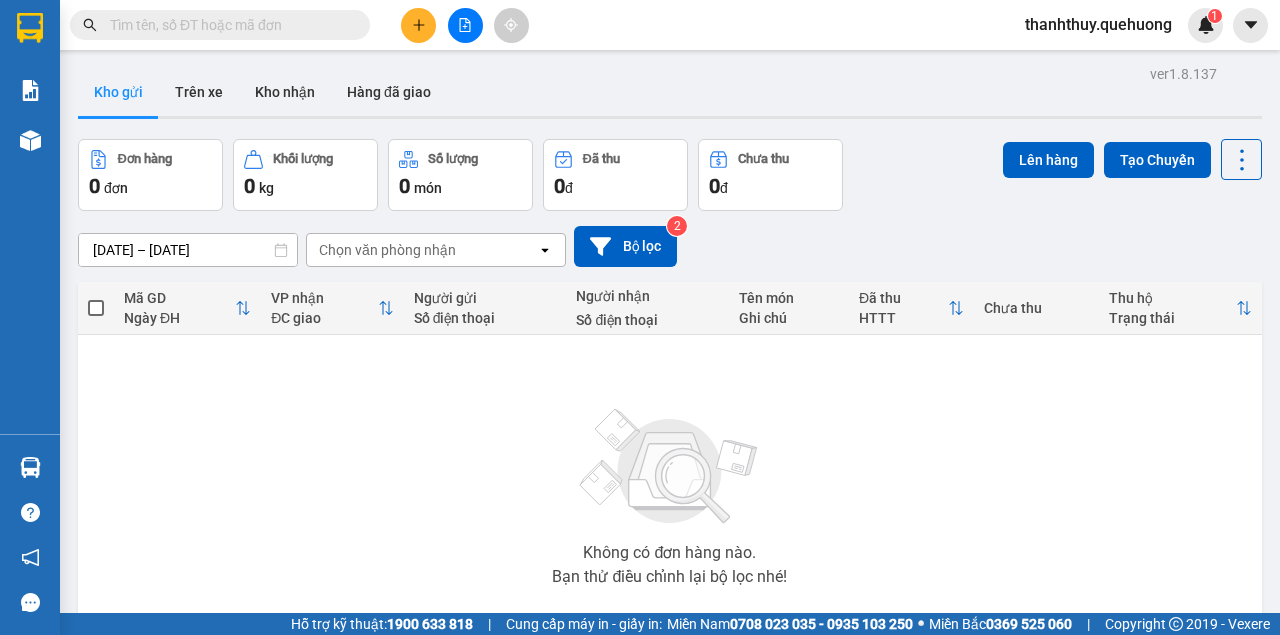 click at bounding box center (228, 25) 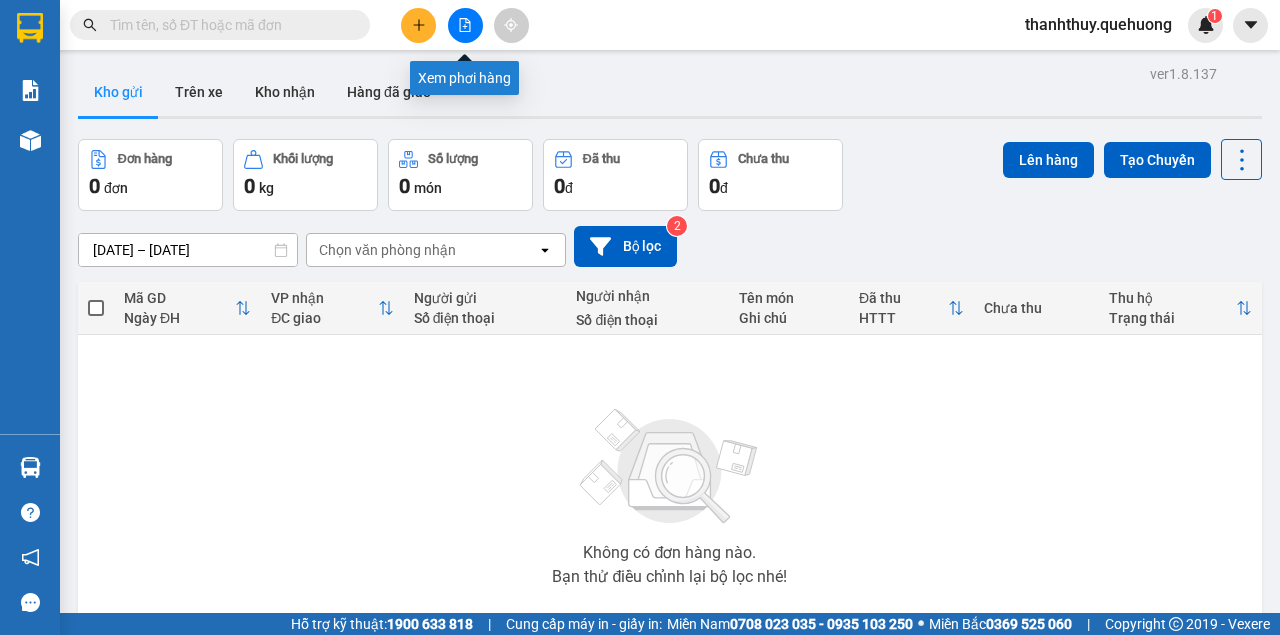 click at bounding box center [465, 25] 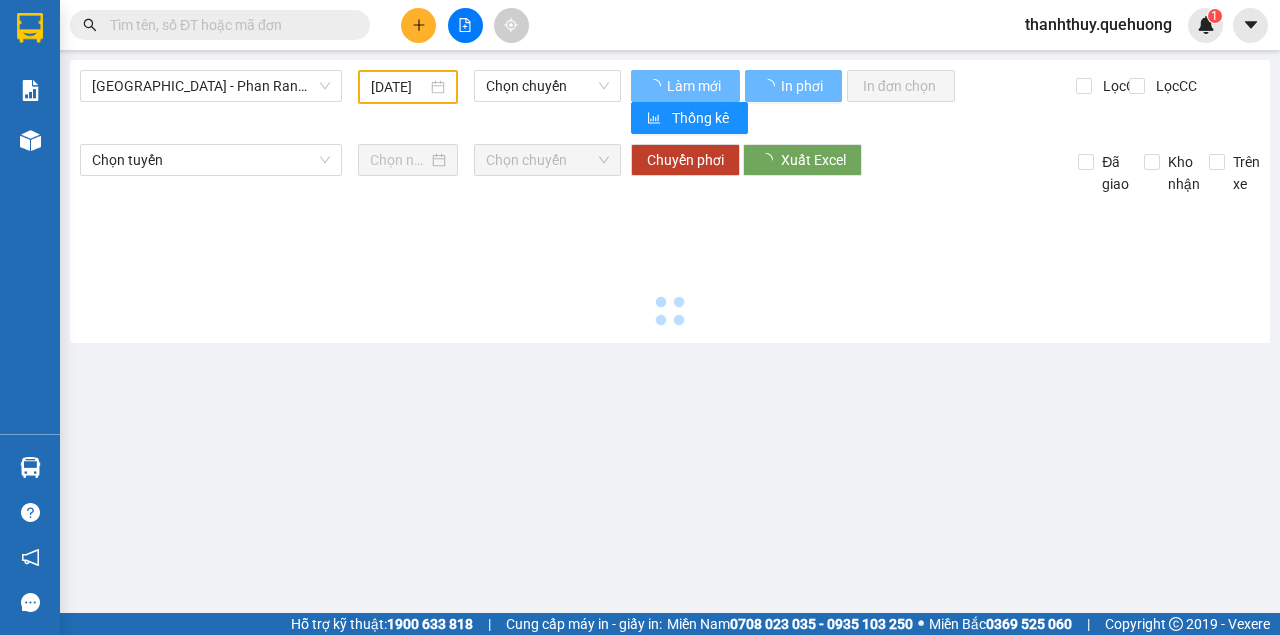 type on "[DATE]" 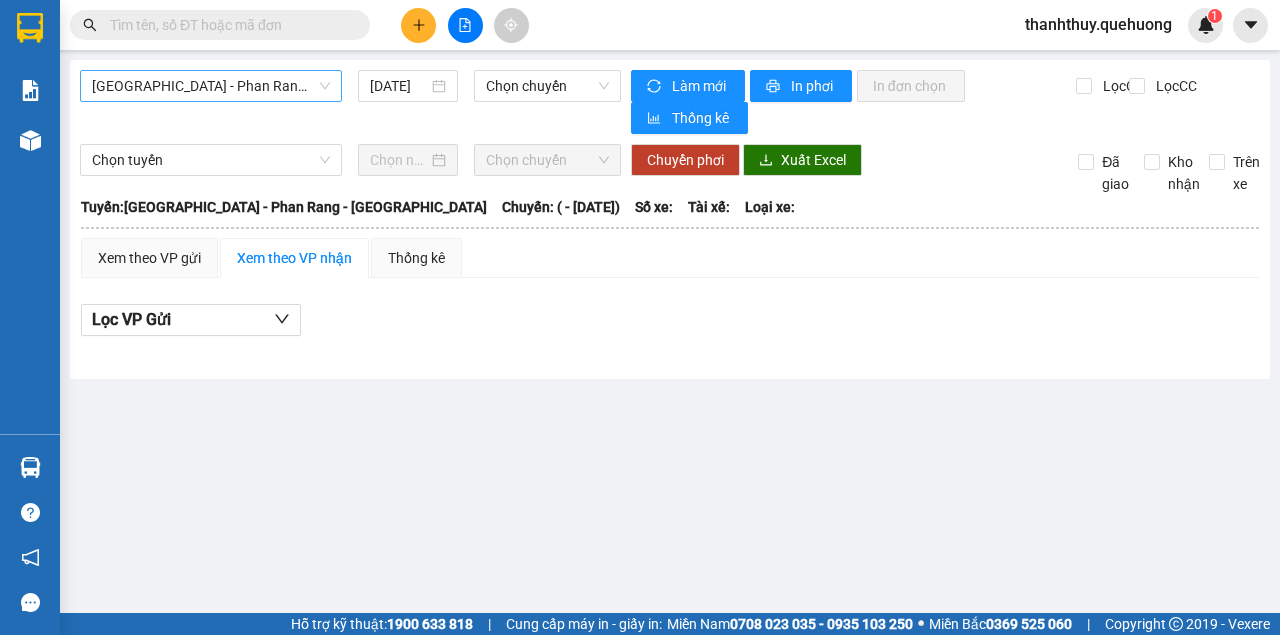 click on "[GEOGRAPHIC_DATA] - Phan Rang - [GEOGRAPHIC_DATA]" at bounding box center (211, 86) 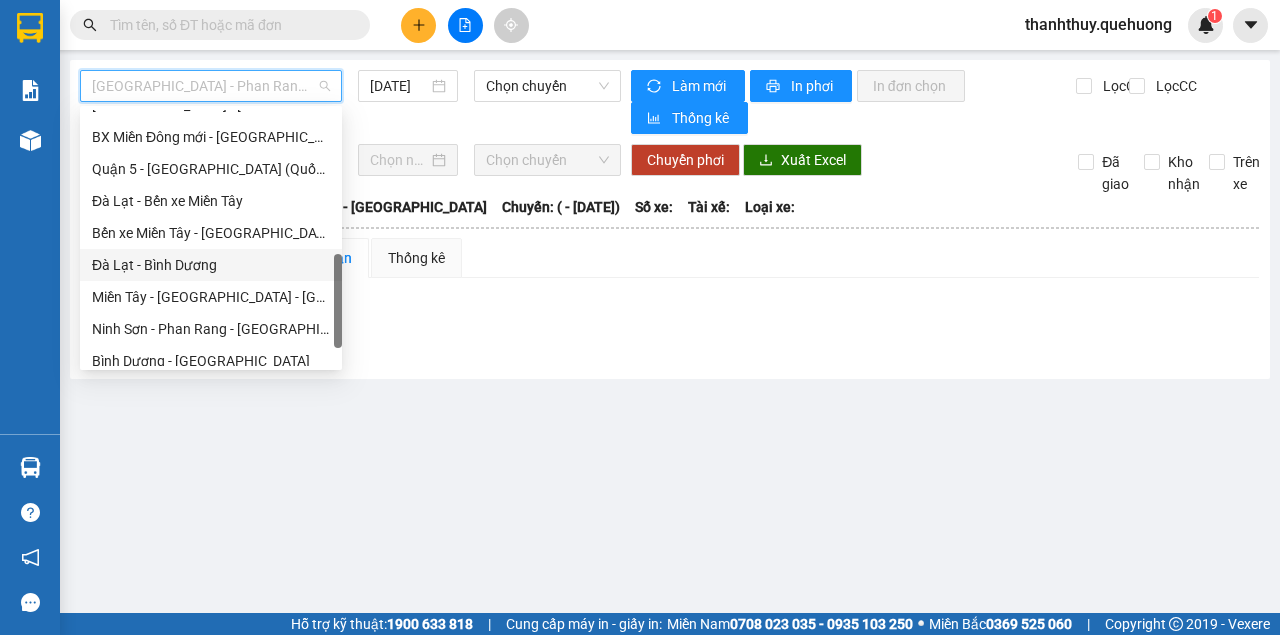scroll, scrollTop: 608, scrollLeft: 0, axis: vertical 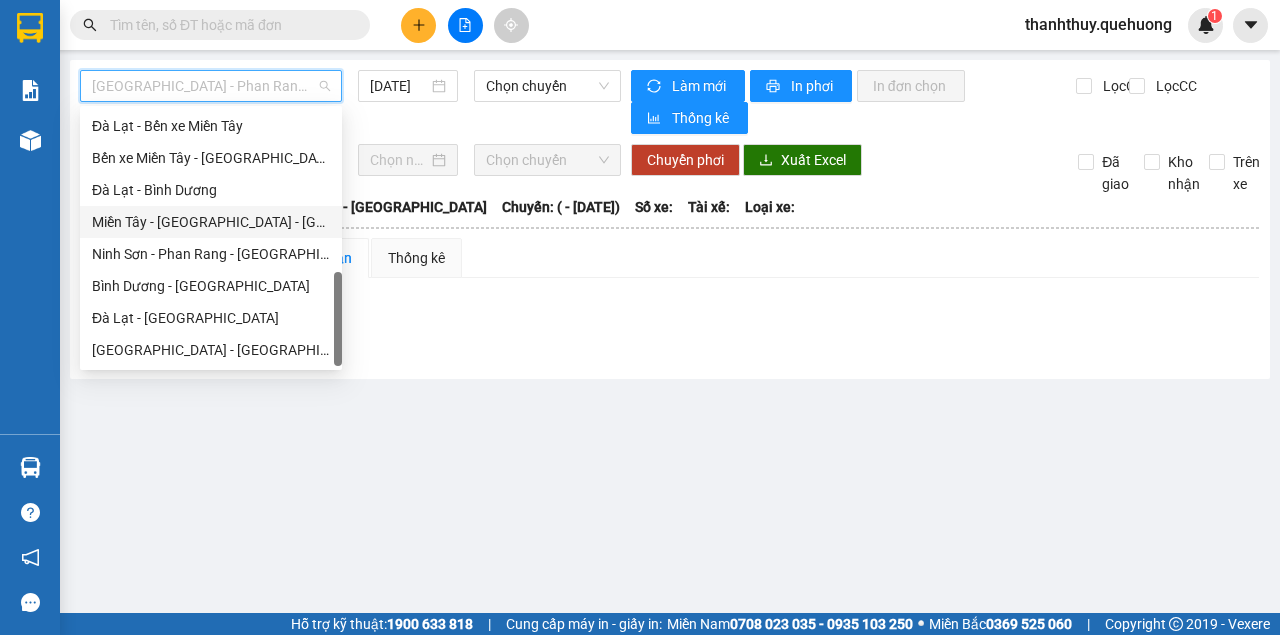 click on "Miền Tây - [GEOGRAPHIC_DATA] - [GEOGRAPHIC_DATA]" at bounding box center [211, 222] 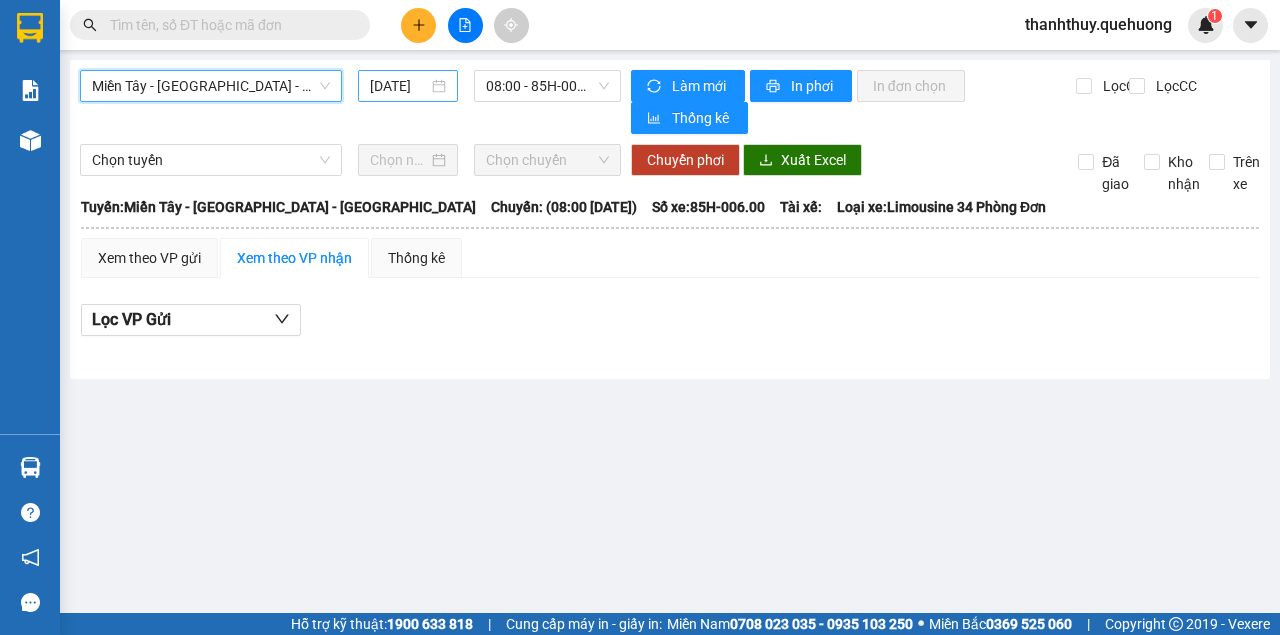 click on "[DATE]" at bounding box center [408, 86] 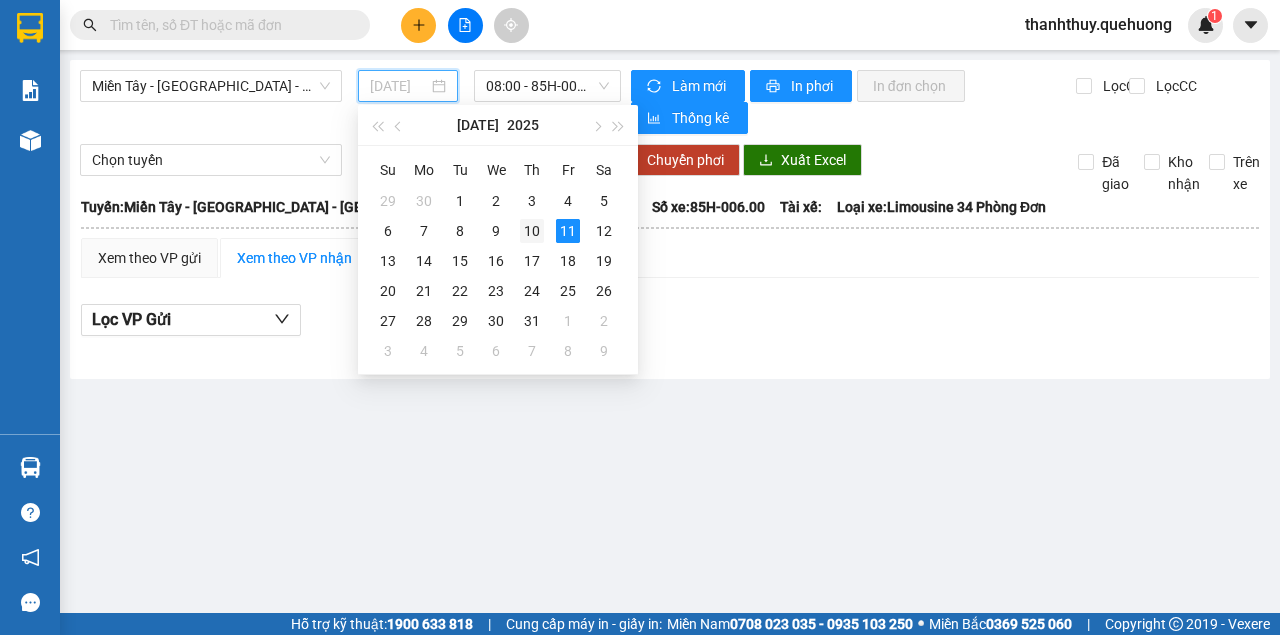 click on "10" at bounding box center [532, 231] 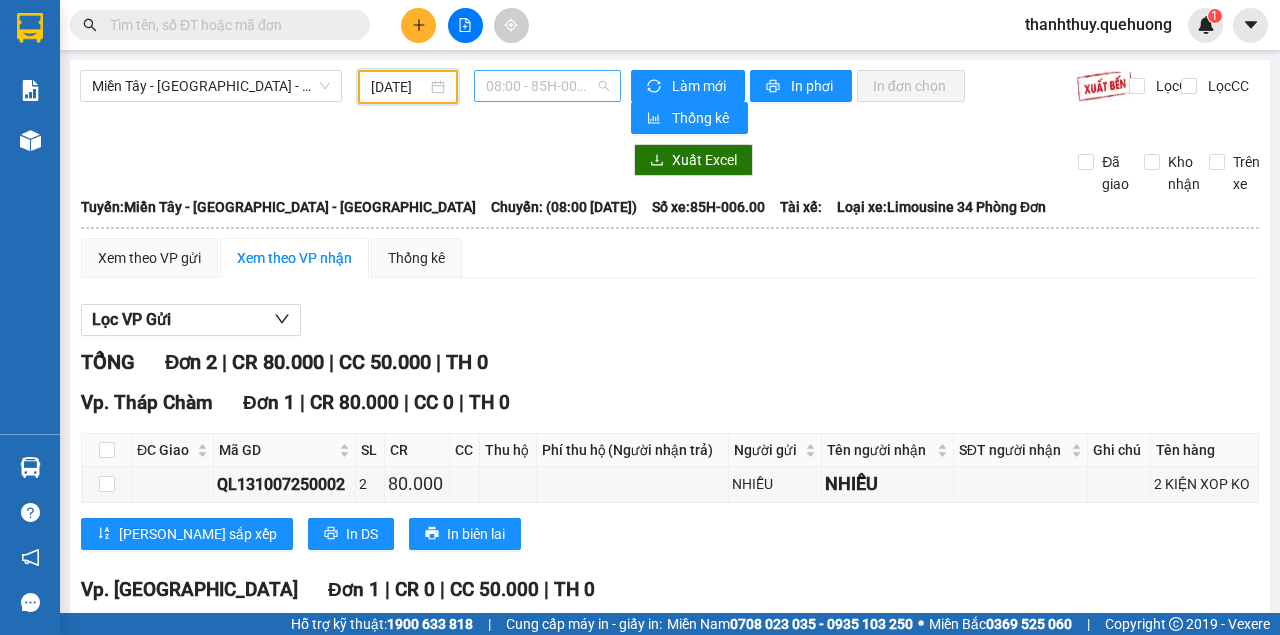 click on "08:00     - 85H-006.00" at bounding box center [547, 86] 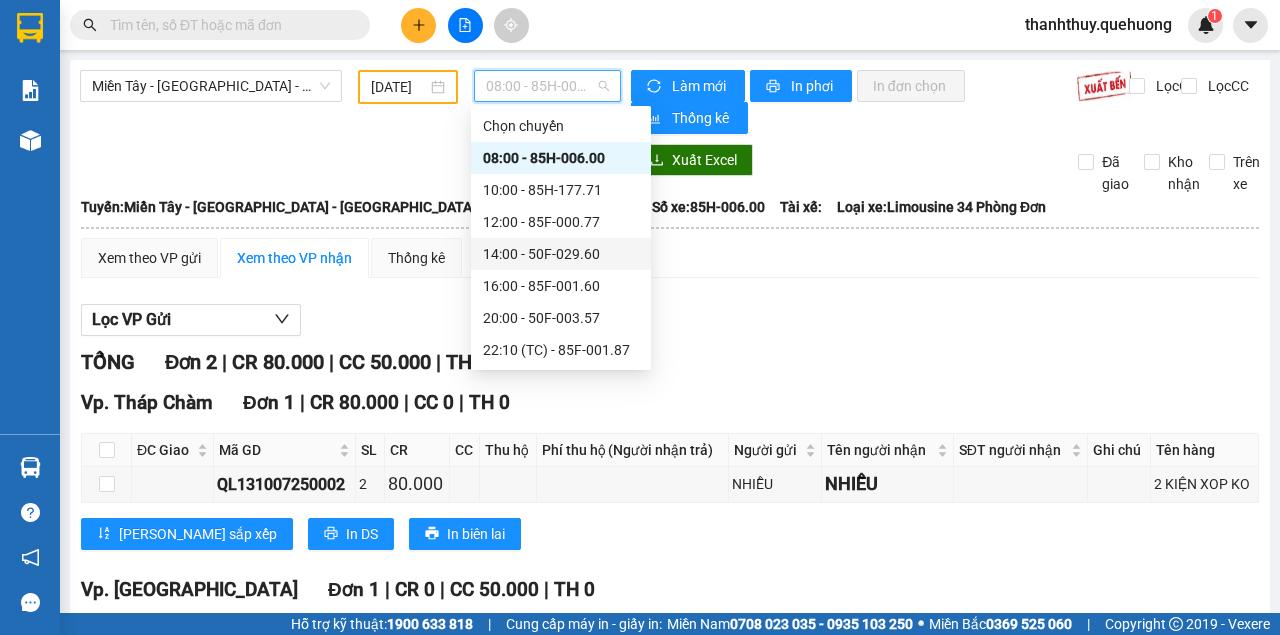 scroll, scrollTop: 256, scrollLeft: 0, axis: vertical 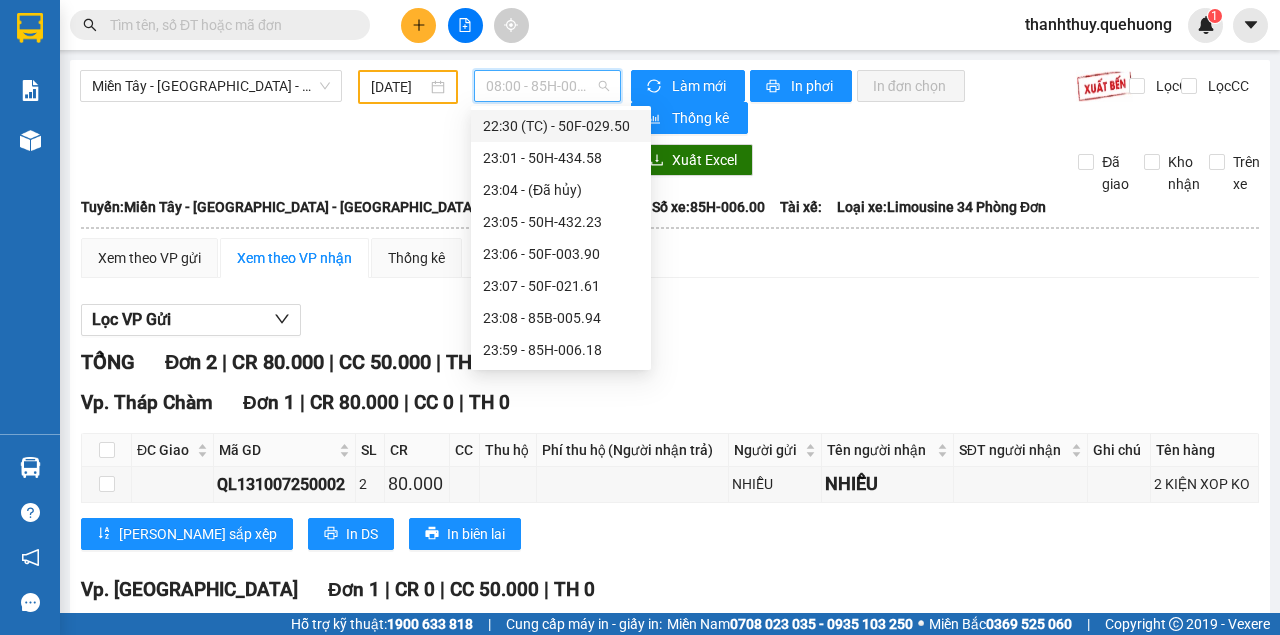 click on "22:30   (TC)   - 50F-029.50" at bounding box center (561, 126) 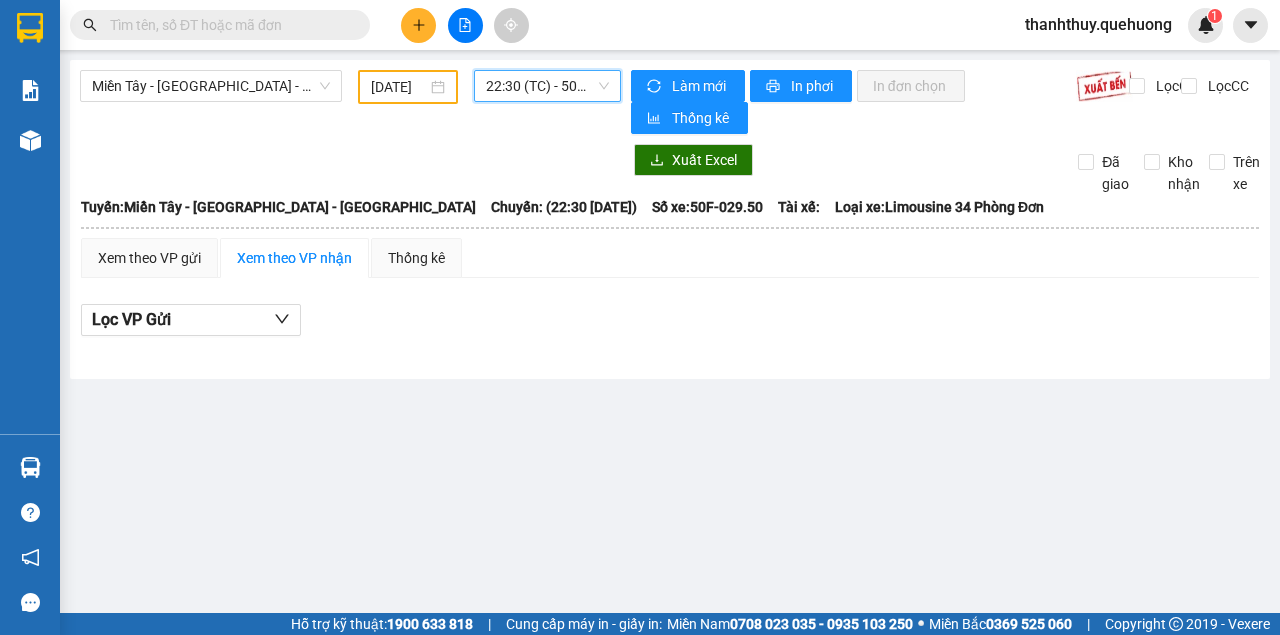 click on "22:30   (TC)   - 50F-029.50" at bounding box center [547, 86] 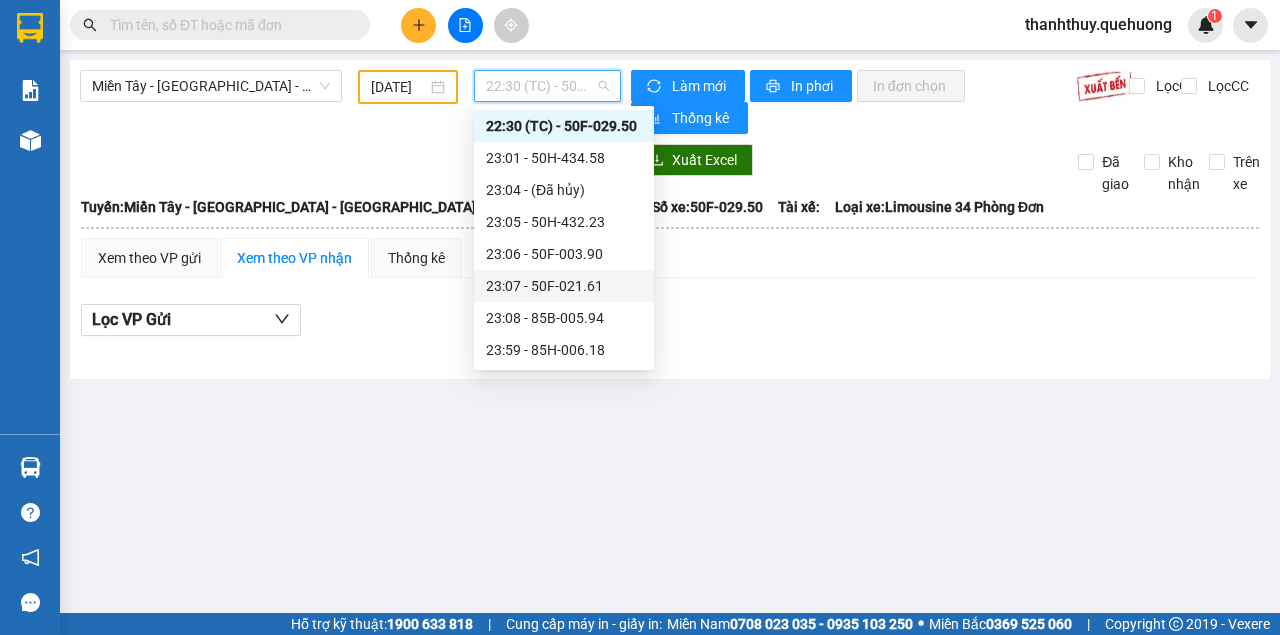 scroll, scrollTop: 189, scrollLeft: 0, axis: vertical 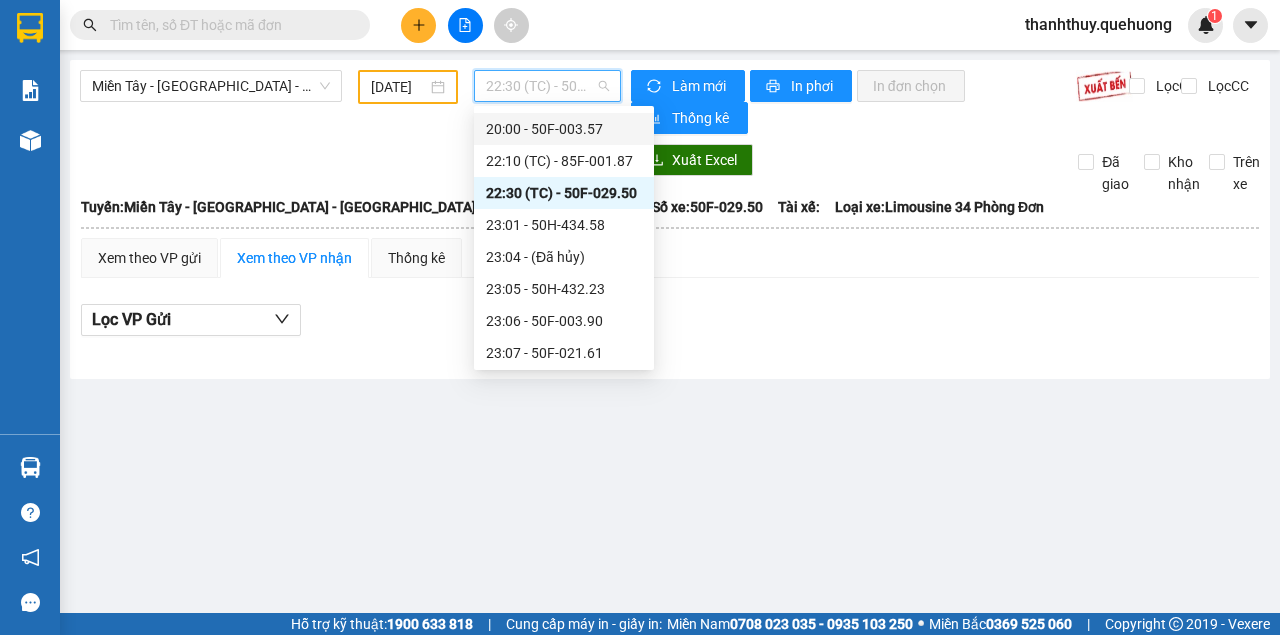 click on "20:00     - 50F-003.57" at bounding box center [564, 129] 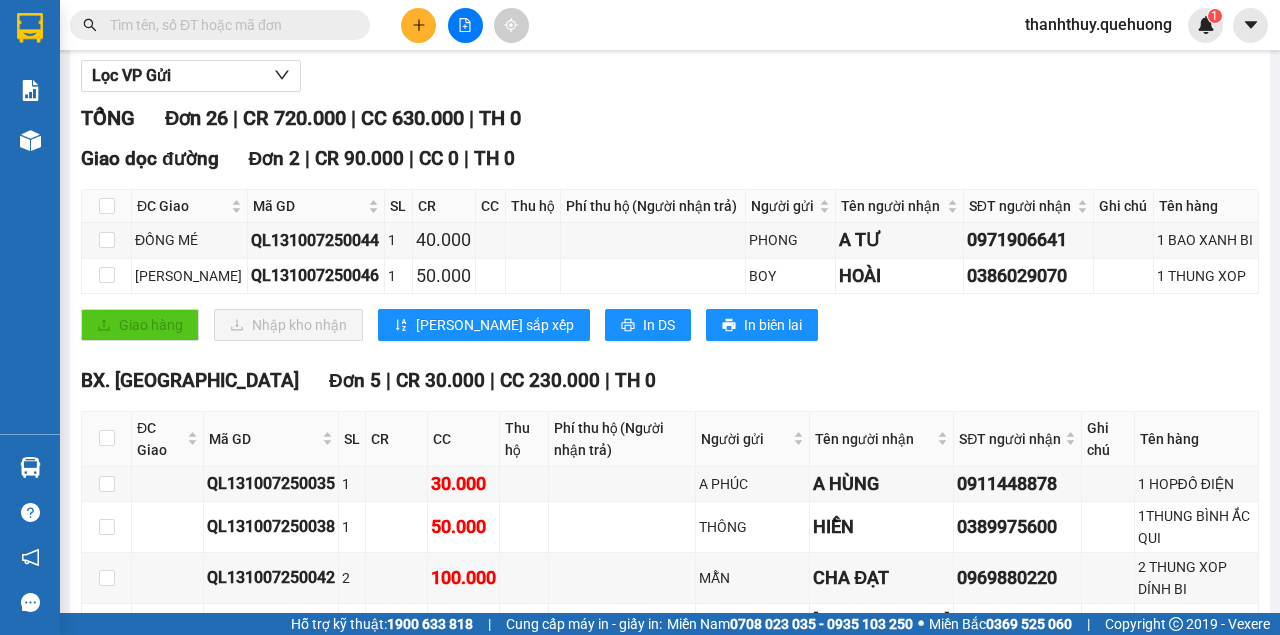 scroll, scrollTop: 333, scrollLeft: 0, axis: vertical 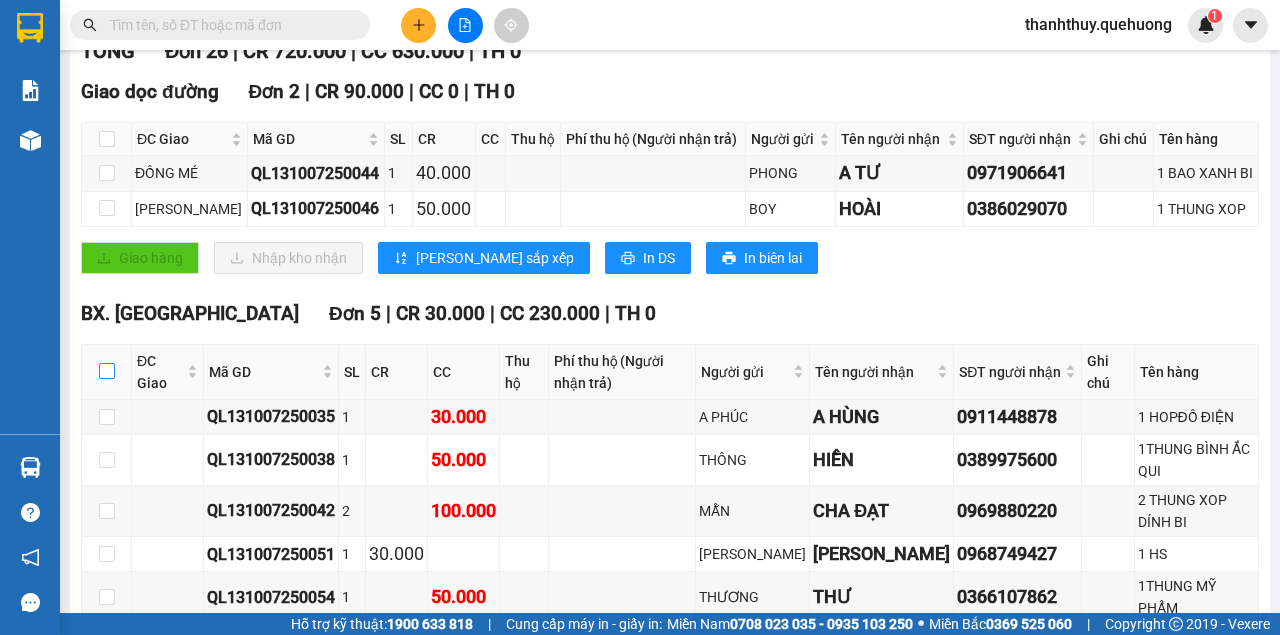 click at bounding box center (107, 371) 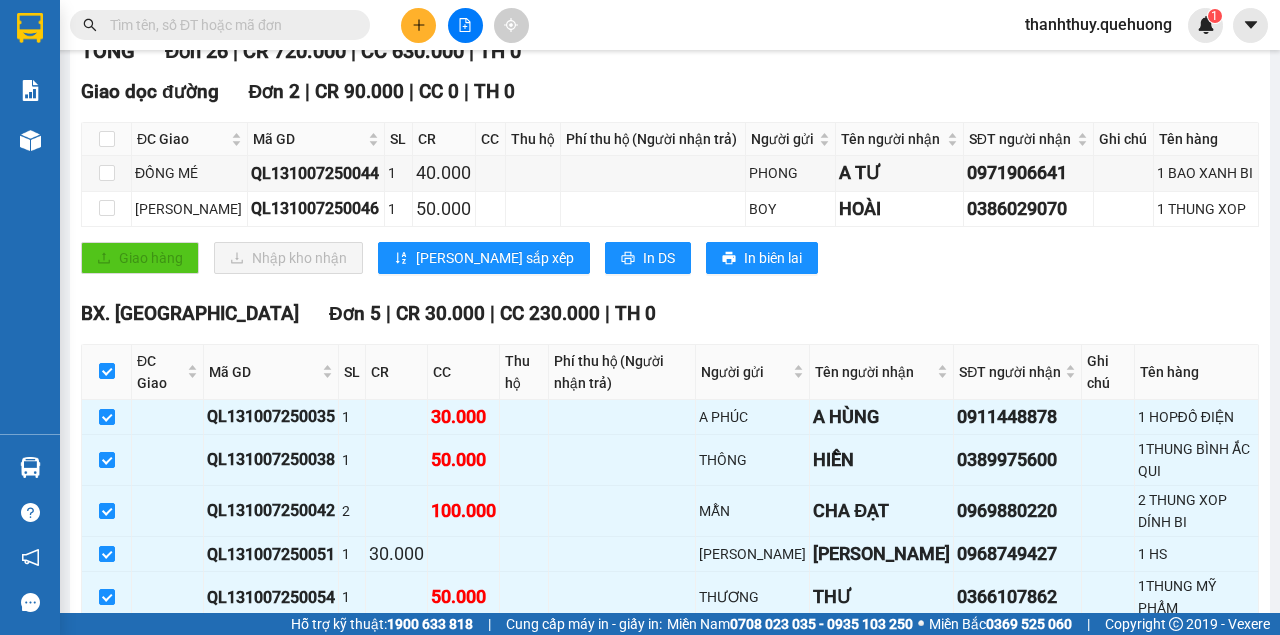 scroll, scrollTop: 466, scrollLeft: 0, axis: vertical 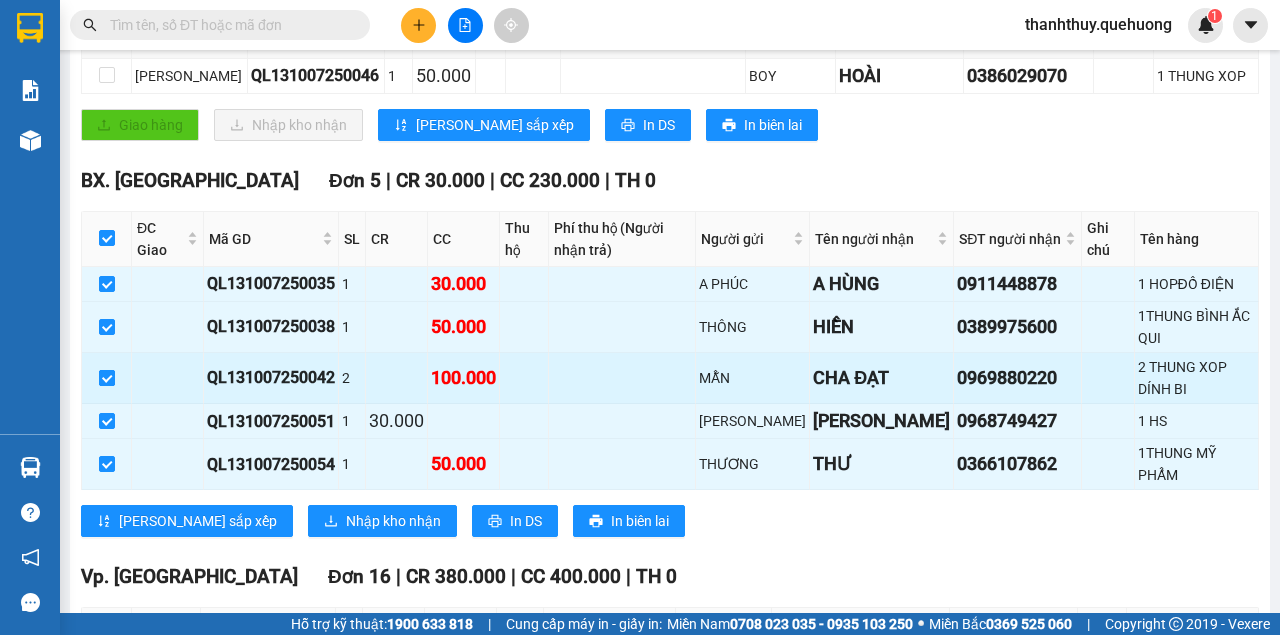 click at bounding box center [107, 378] 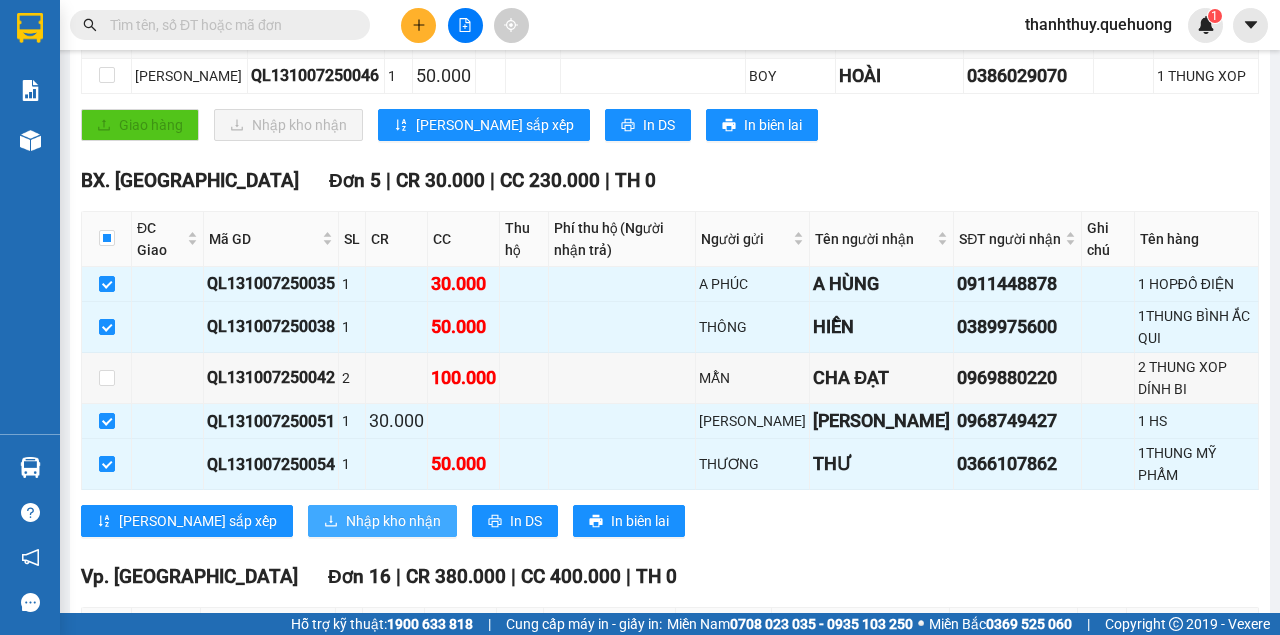 click on "Nhập kho nhận" at bounding box center (393, 521) 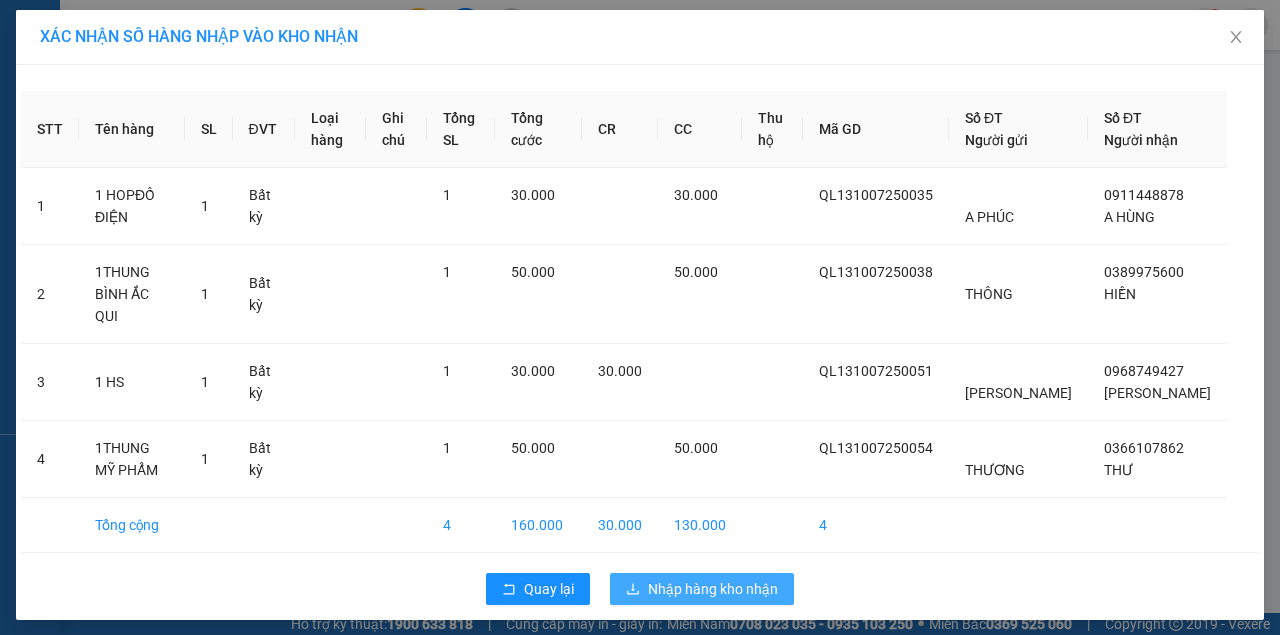 click on "Nhập hàng kho nhận" at bounding box center (713, 589) 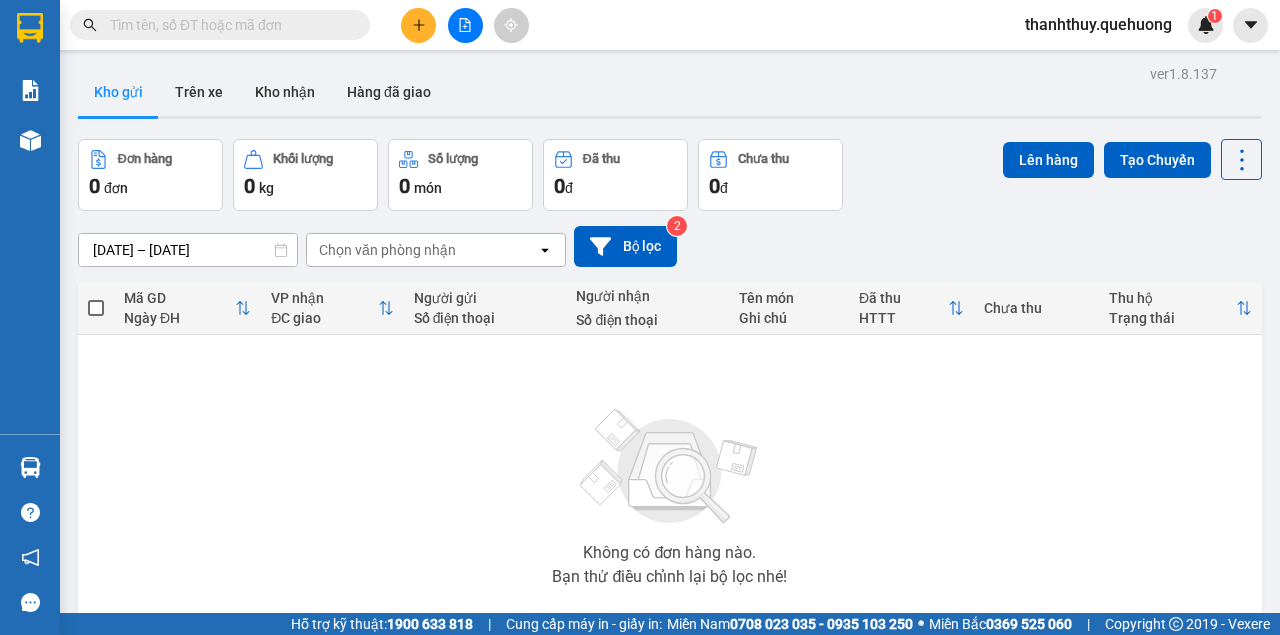 click at bounding box center [228, 25] 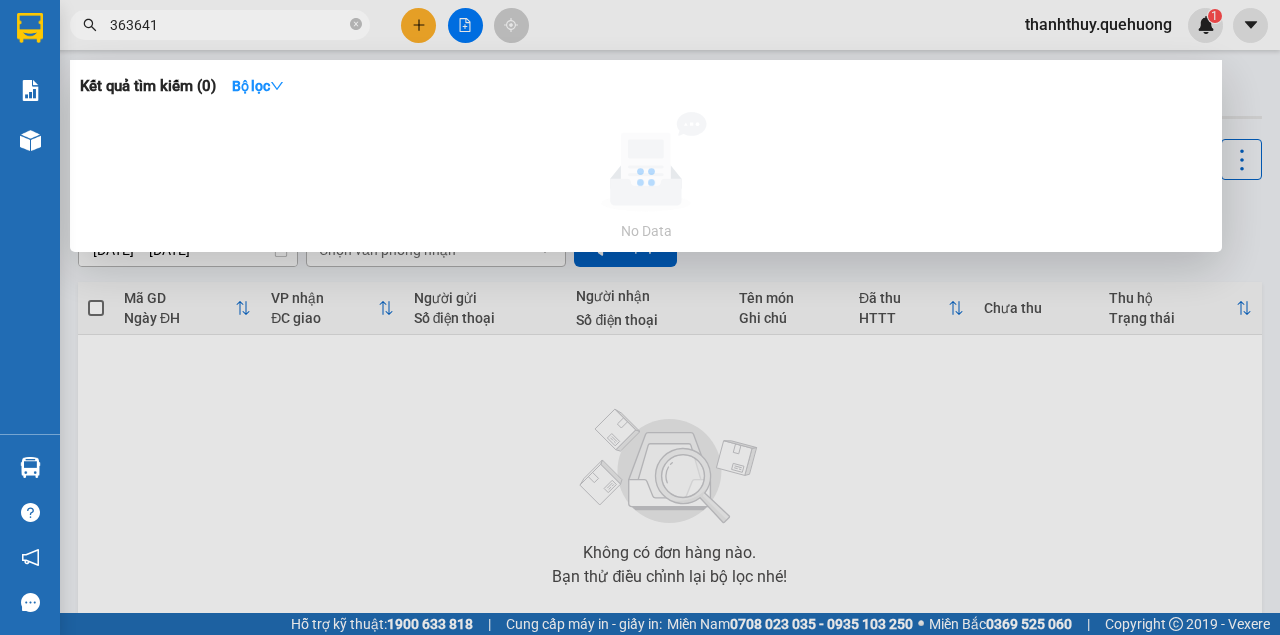 click on "363641" at bounding box center [228, 25] 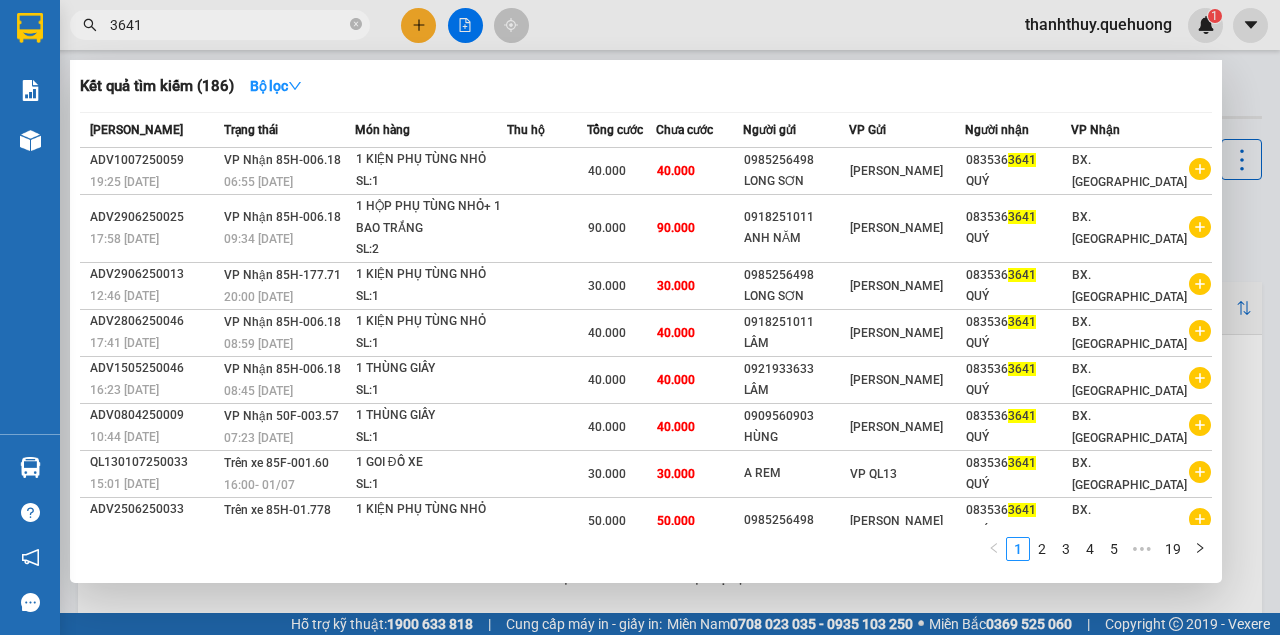 type on "3641" 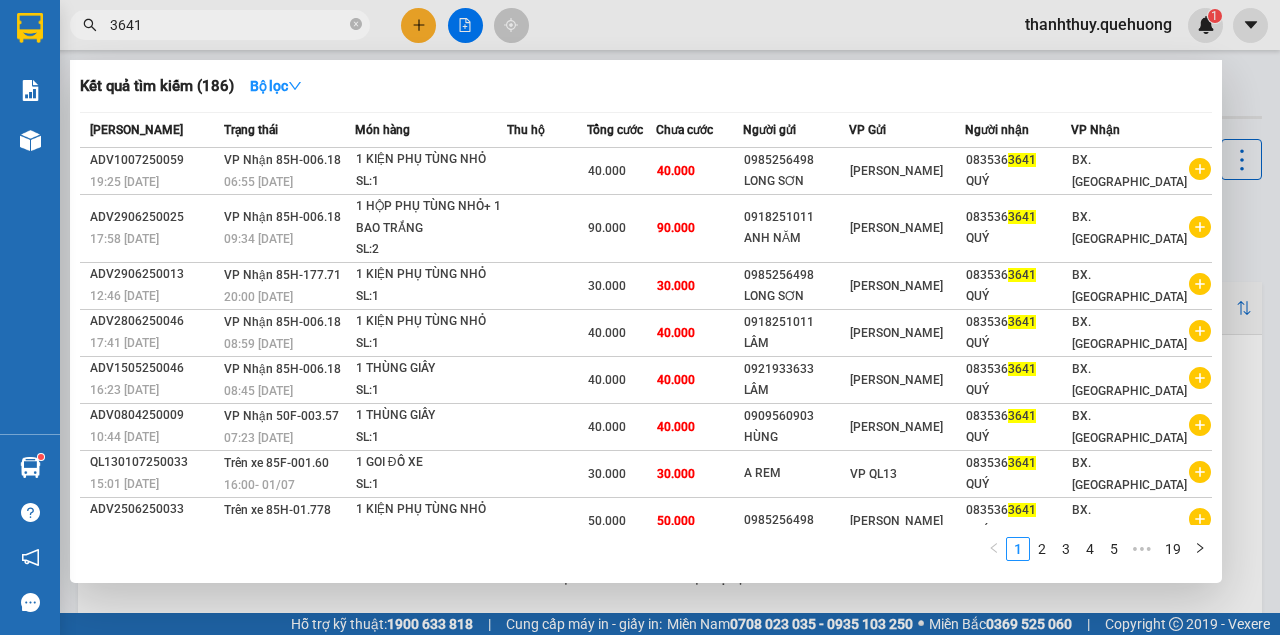 click at bounding box center [640, 317] 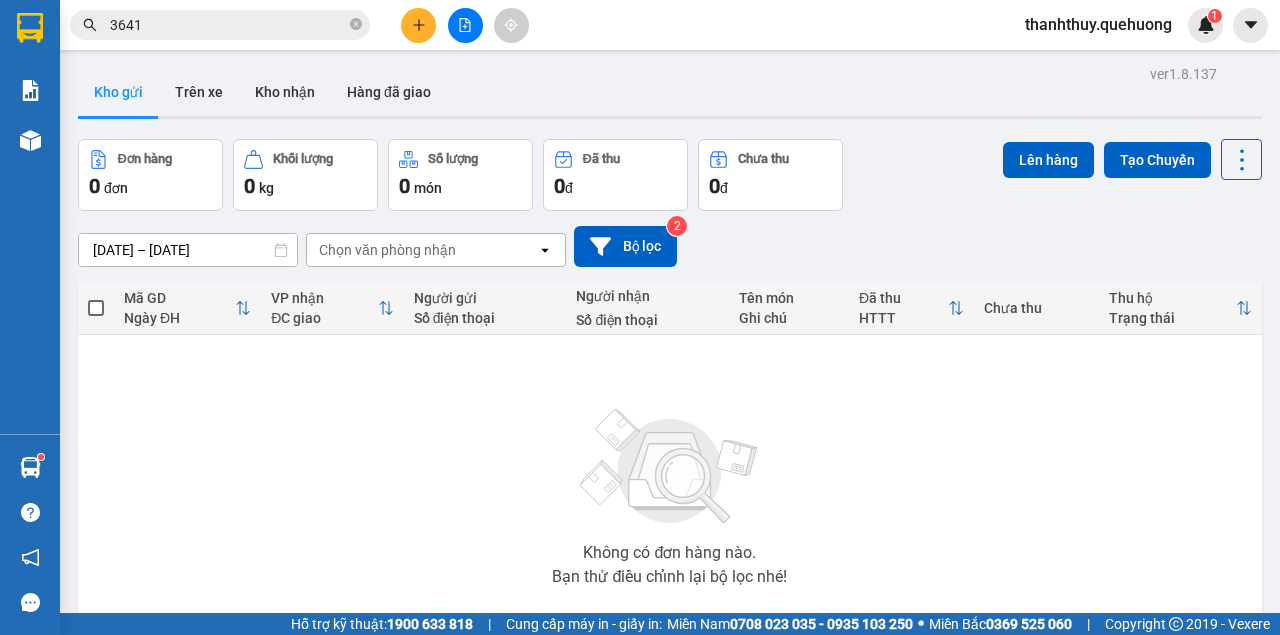 click 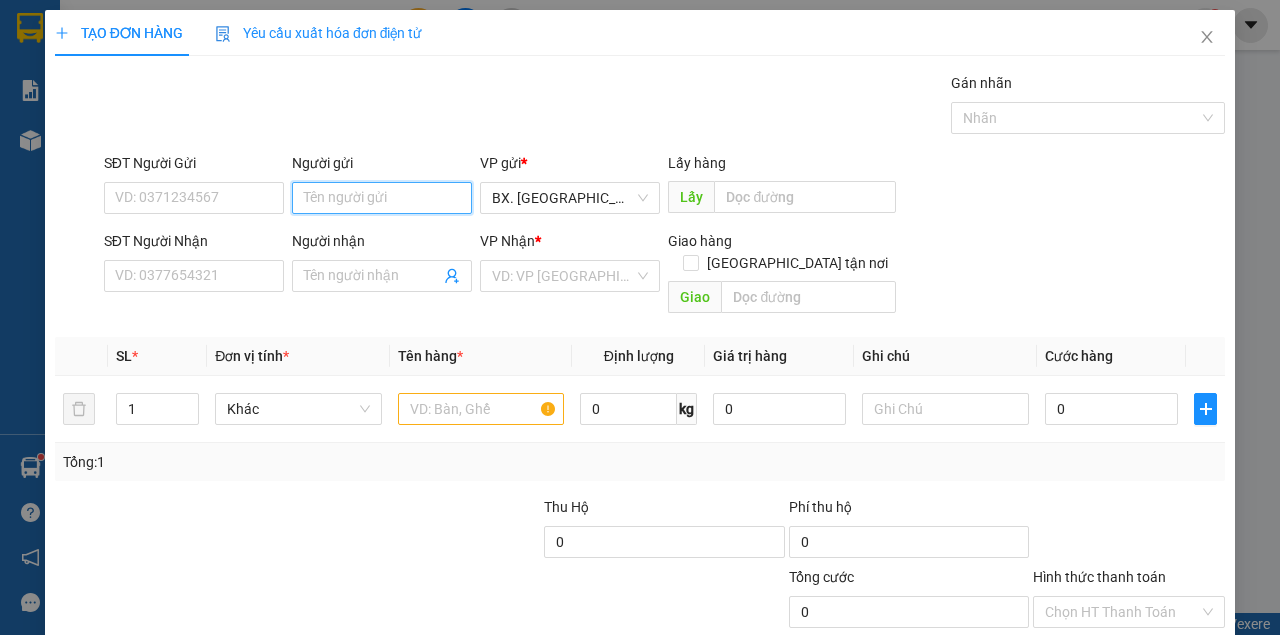 click on "Người gửi" at bounding box center [382, 198] 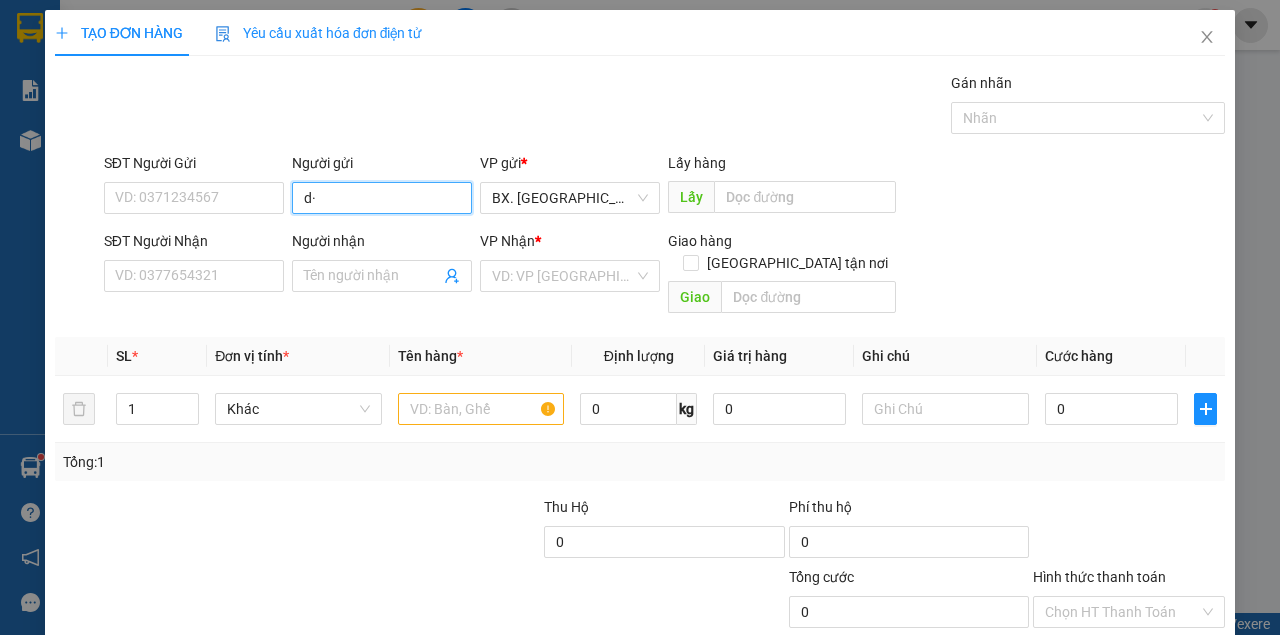 type on "d" 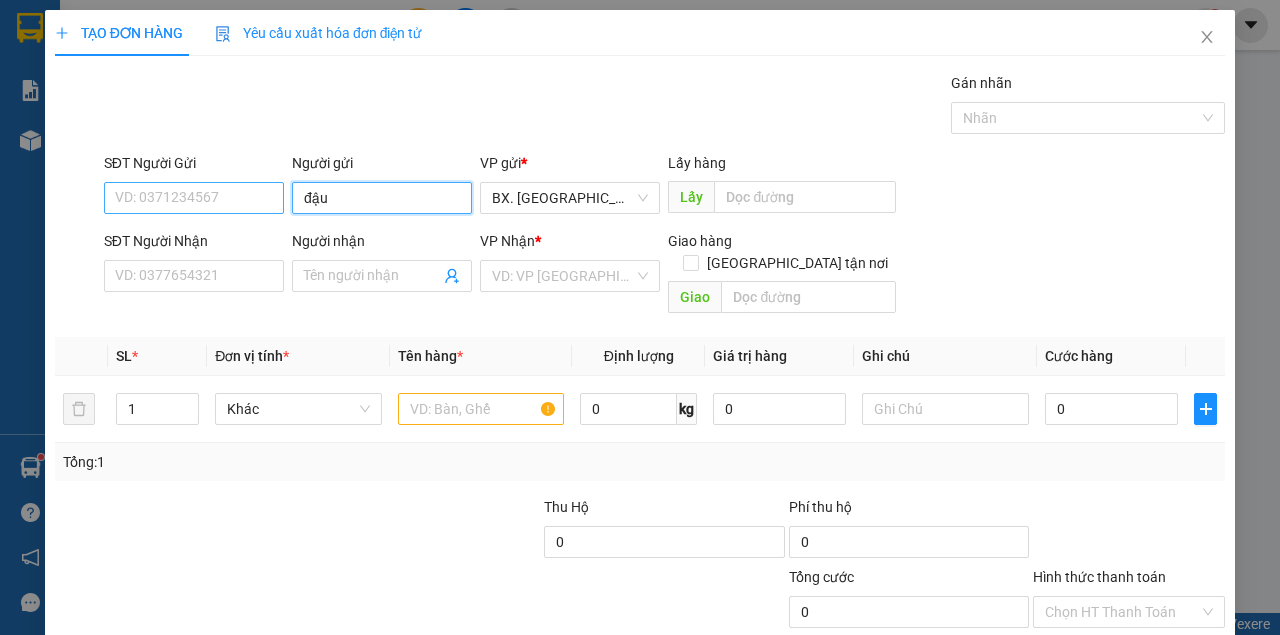 type on "đậu" 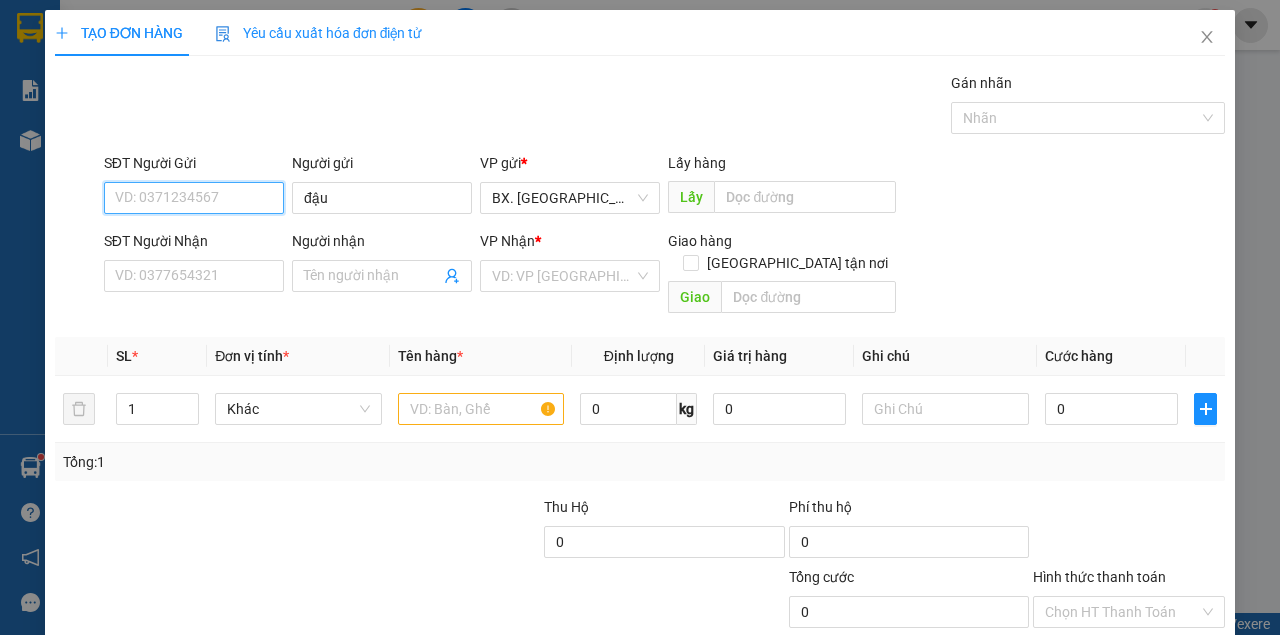click on "SĐT Người Gửi" at bounding box center (194, 198) 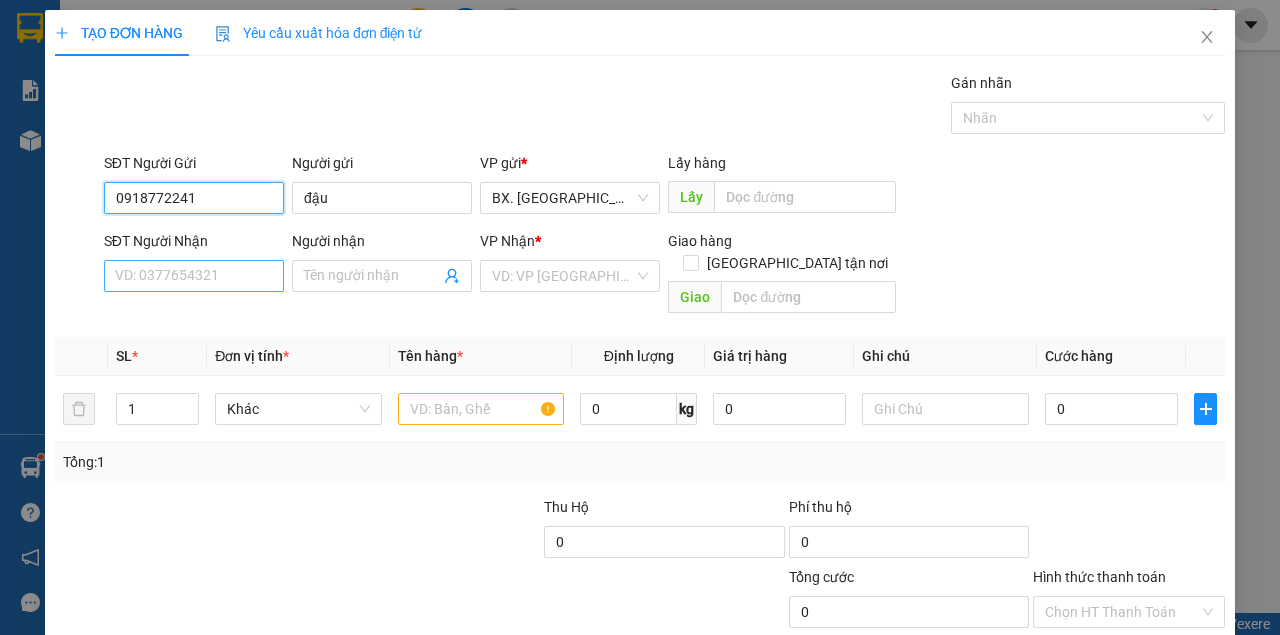 type on "0918772241" 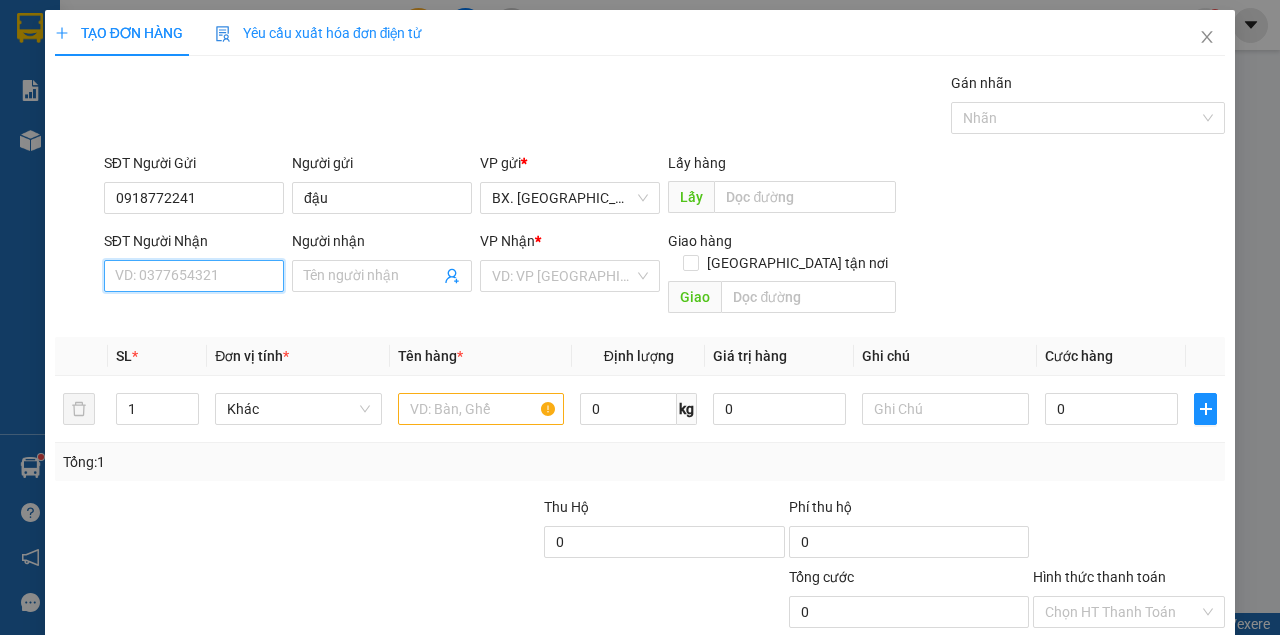 click on "SĐT Người Nhận" at bounding box center (194, 276) 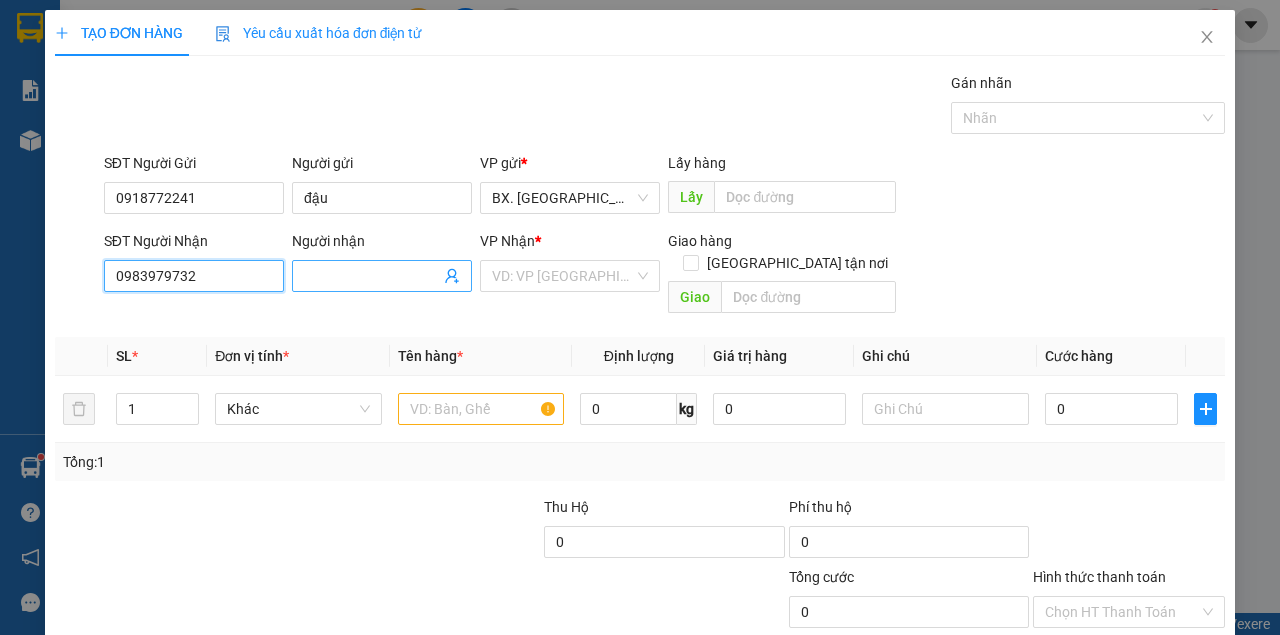 type on "0983979732" 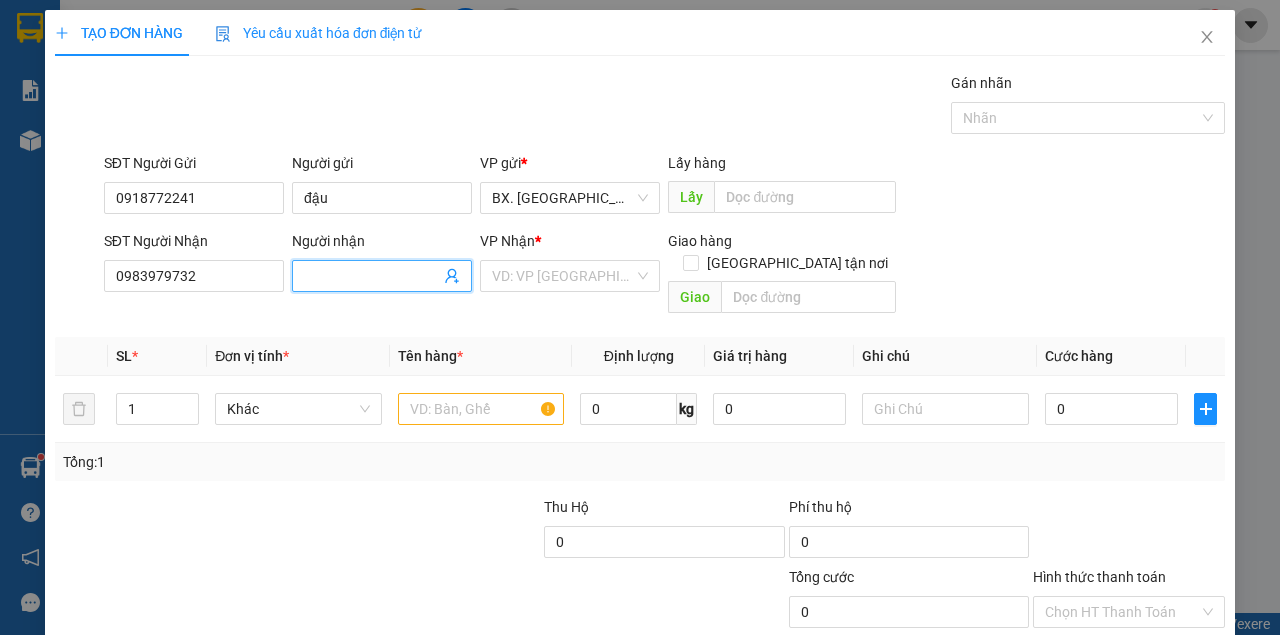click on "Người nhận" at bounding box center [372, 276] 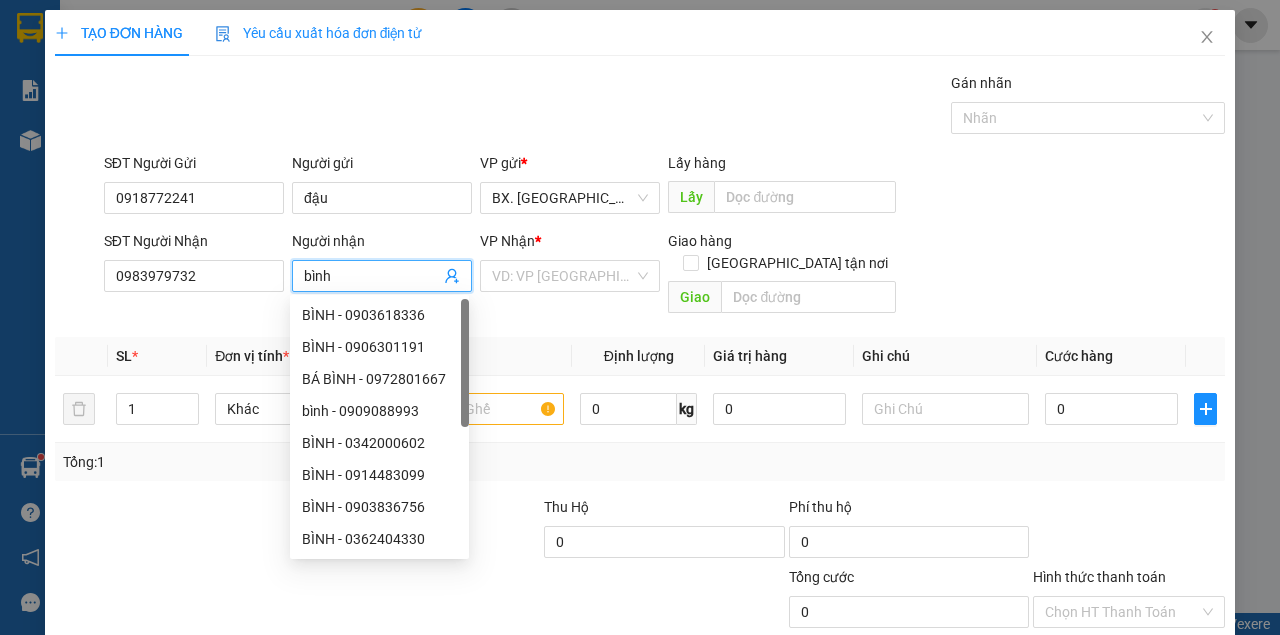 type on "bình" 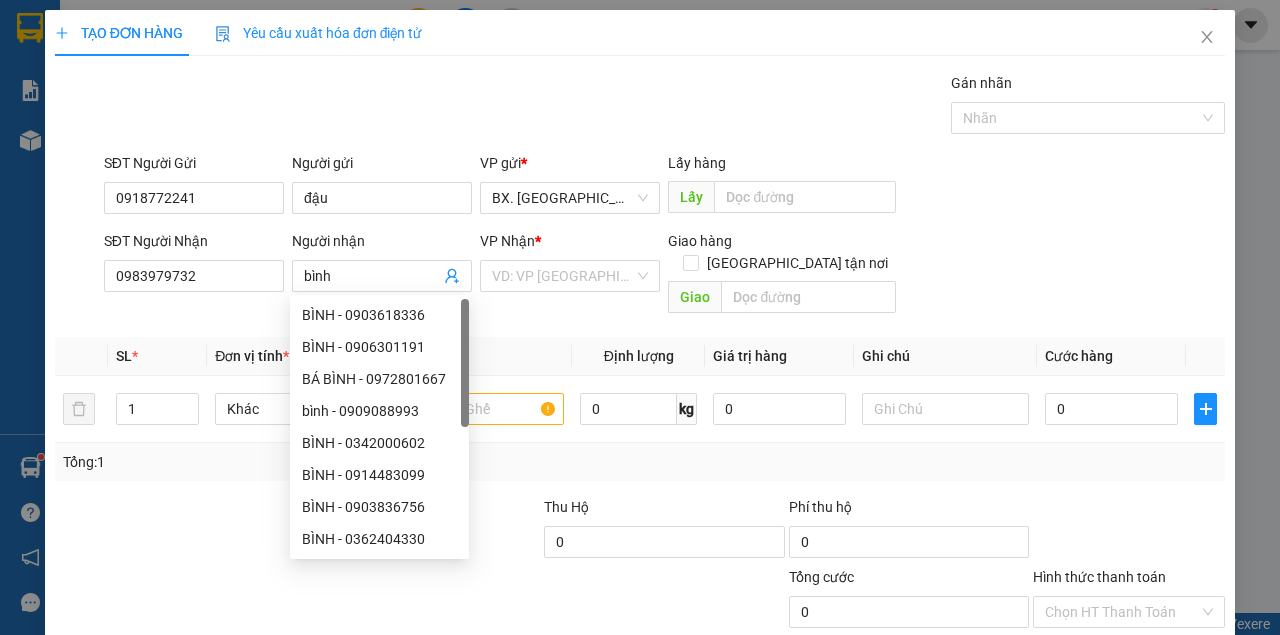 click on "VP Nhận  *" at bounding box center [570, 245] 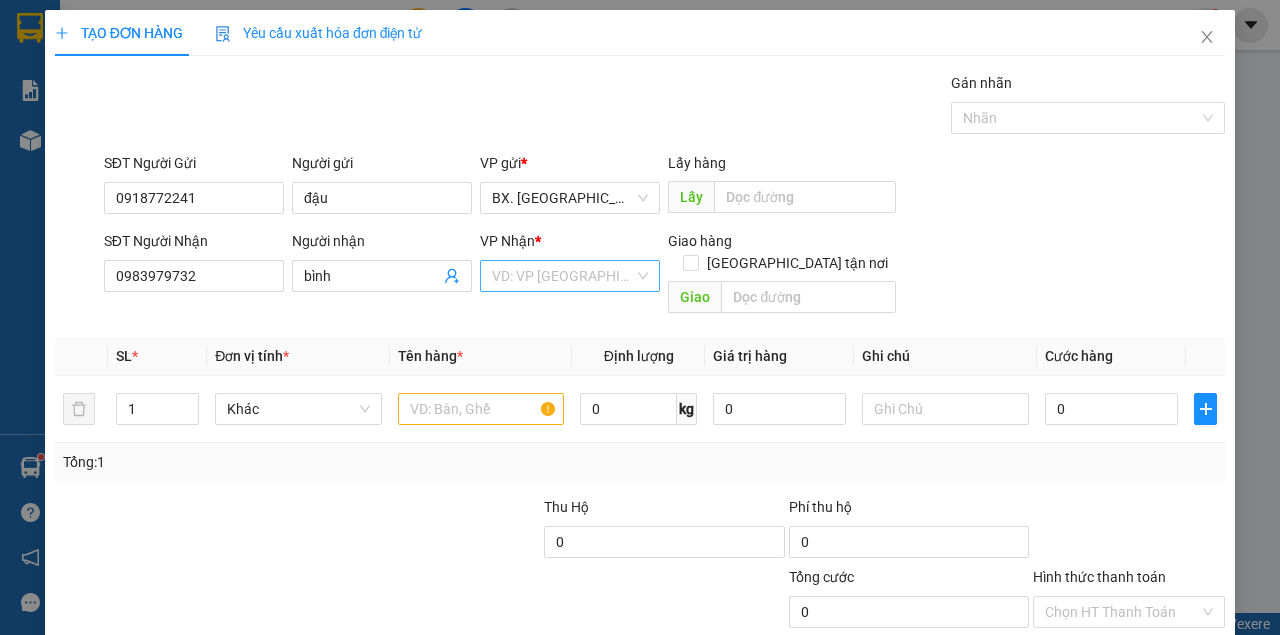 click at bounding box center (563, 276) 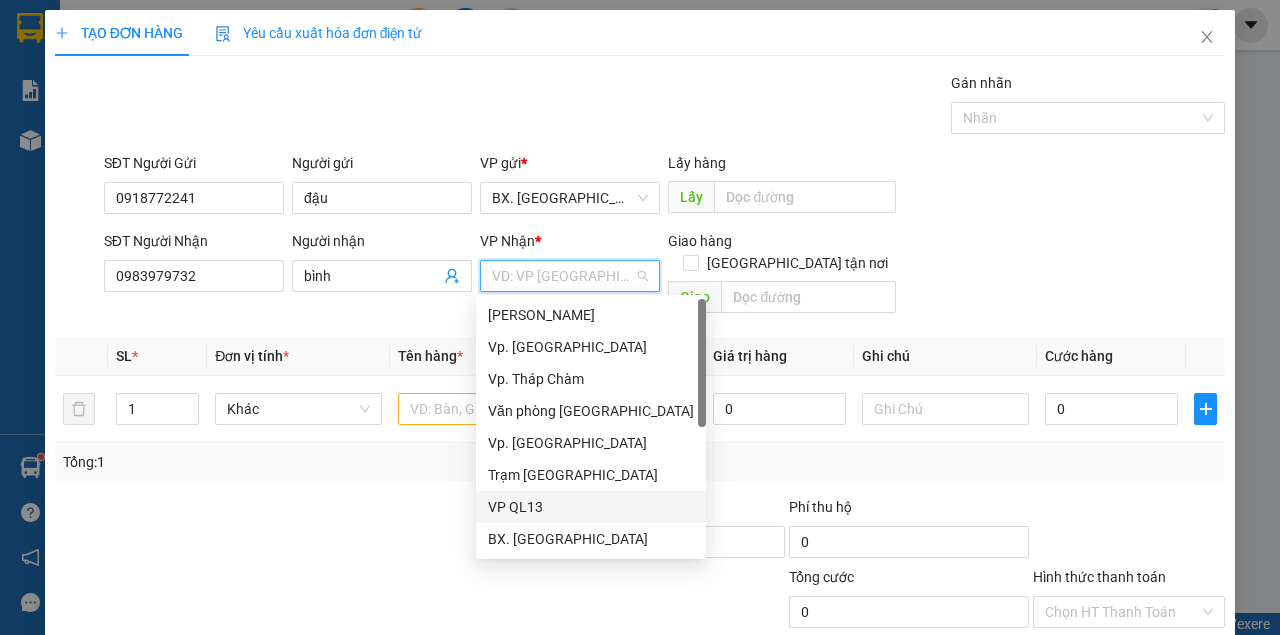 click on "VP QL13" at bounding box center [591, 507] 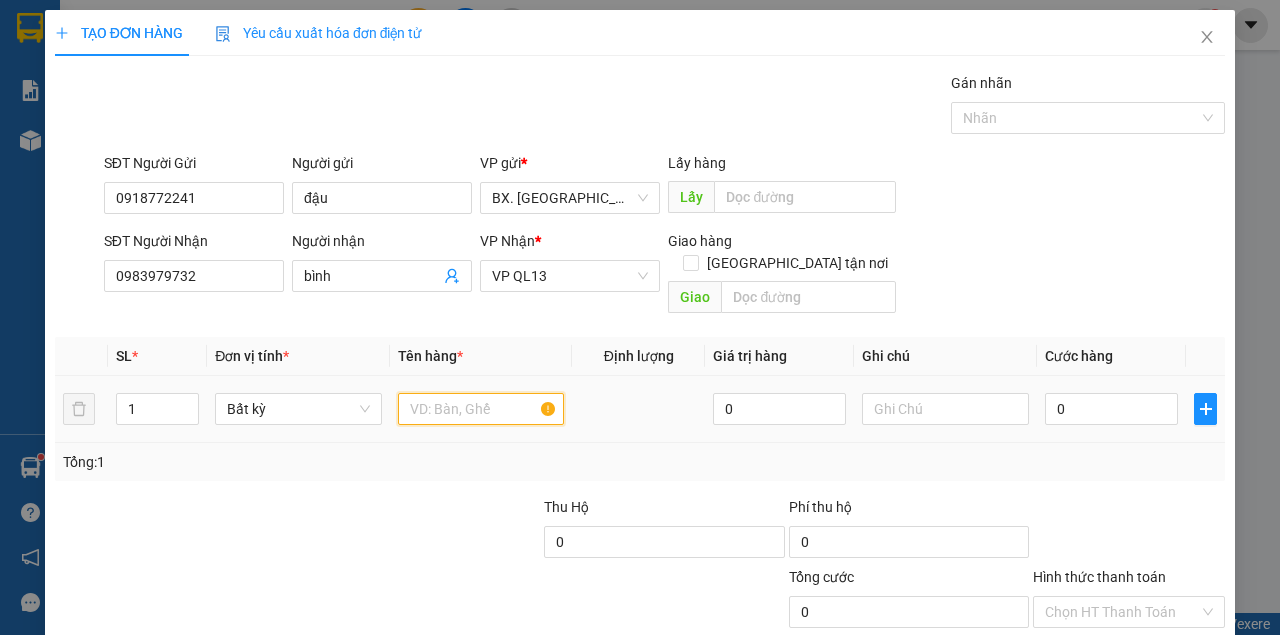 click at bounding box center [481, 409] 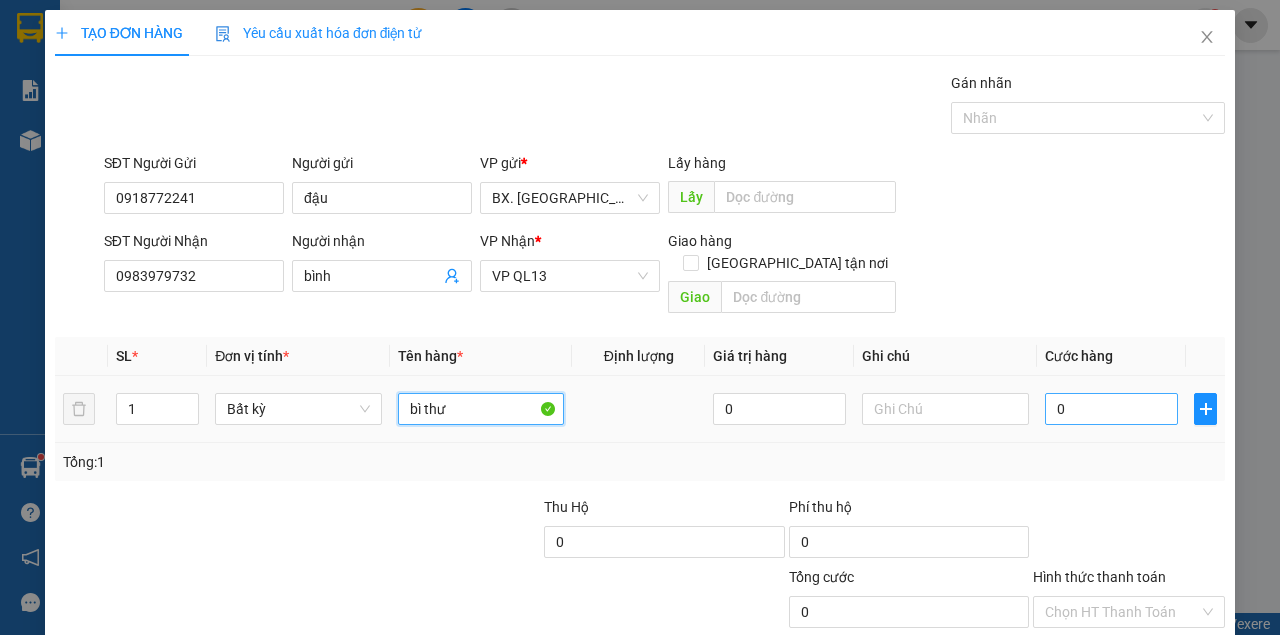 type on "bì thư" 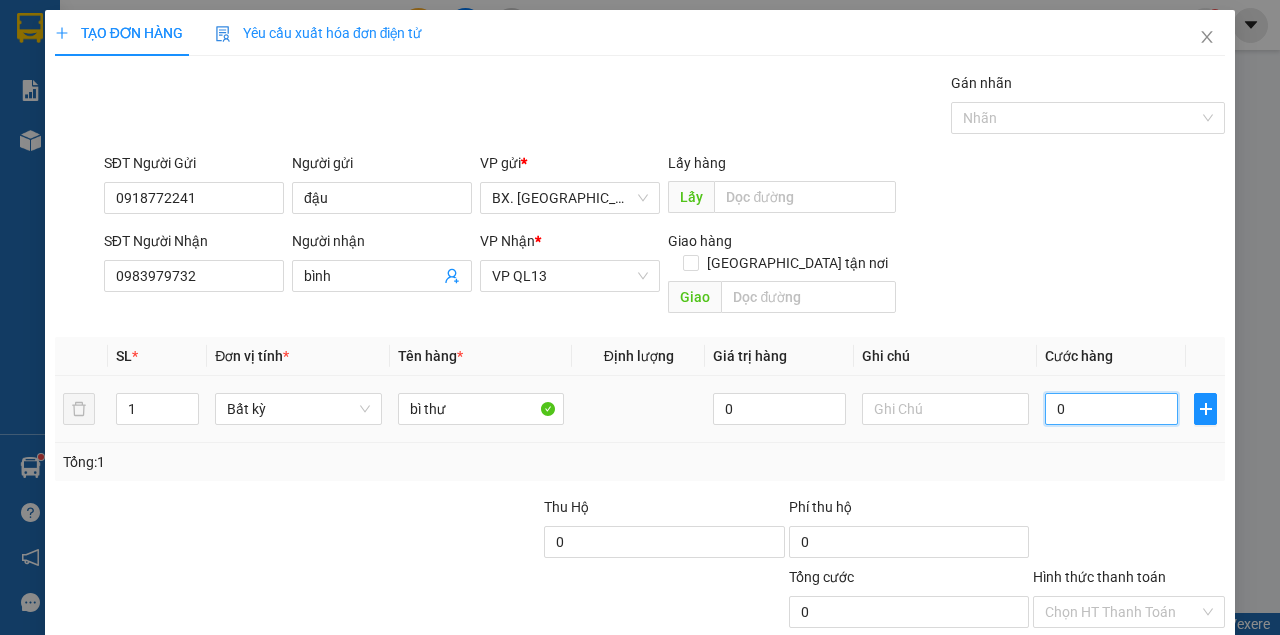 click on "0" at bounding box center (1111, 409) 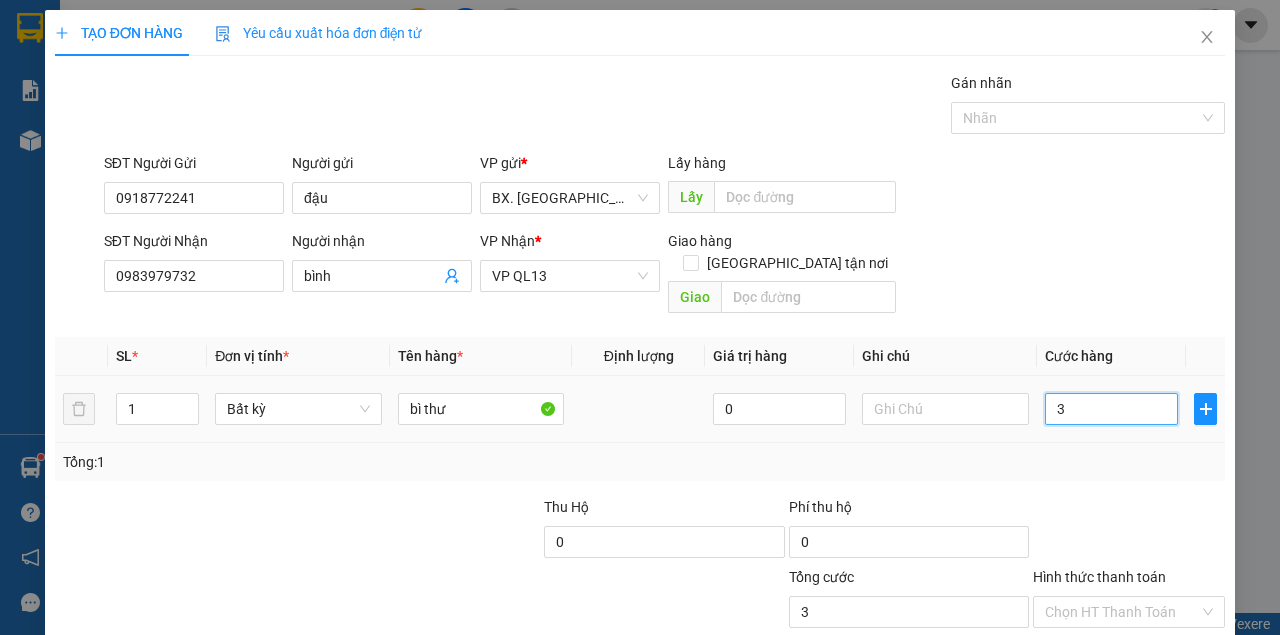 type on "30" 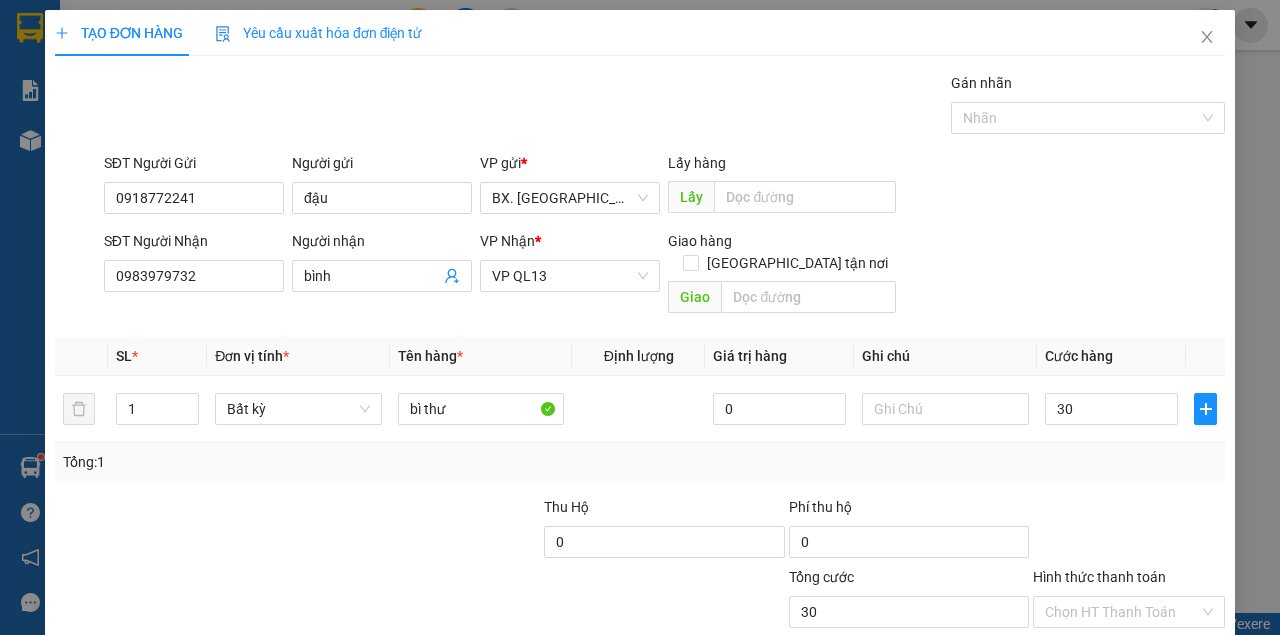 type on "30.000" 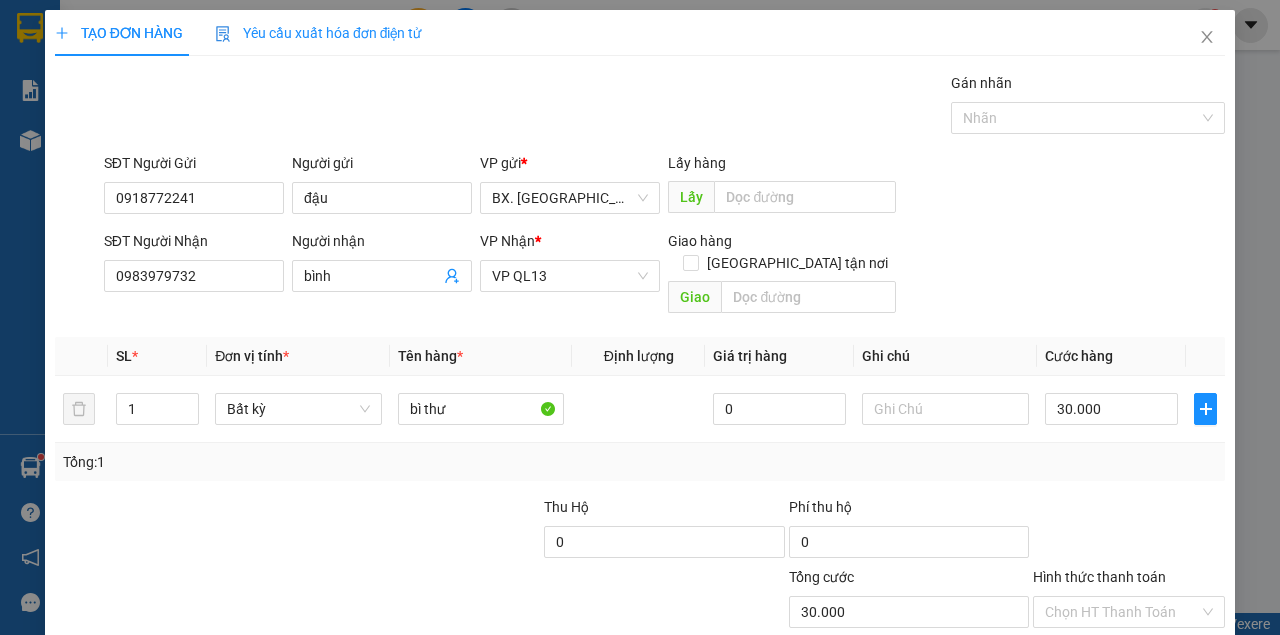 click on "Transit Pickup Surcharge Ids Transit Deliver Surcharge Ids Transit Deliver Surcharge Transit Deliver Surcharge Gói vận chuyển  * Tiêu chuẩn Gán nhãn   Nhãn SĐT Người Gửi 0918772241 Người gửi đậu VP gửi  * BX. [PERSON_NAME] Lấy hàng Lấy SĐT Người Nhận 0983979732 Người nhận bình VP Nhận  * VP QL13 Giao hàng Giao tận nơi Giao SL  * Đơn vị tính  * Tên hàng  * Định lượng Giá trị hàng Ghi chú Cước hàng                   1 Bất kỳ bì thư 0 30.000 Tổng:  1 Thu Hộ 0 Phí thu hộ 0 Tổng cước 30.000 Hình thức thanh toán Chọn HT Thanh Toán Số tiền thu trước 0 Chưa thanh toán 30.000 Chọn HT Thanh Toán Lưu nháp Xóa Thông tin [PERSON_NAME] và In" at bounding box center (640, 397) 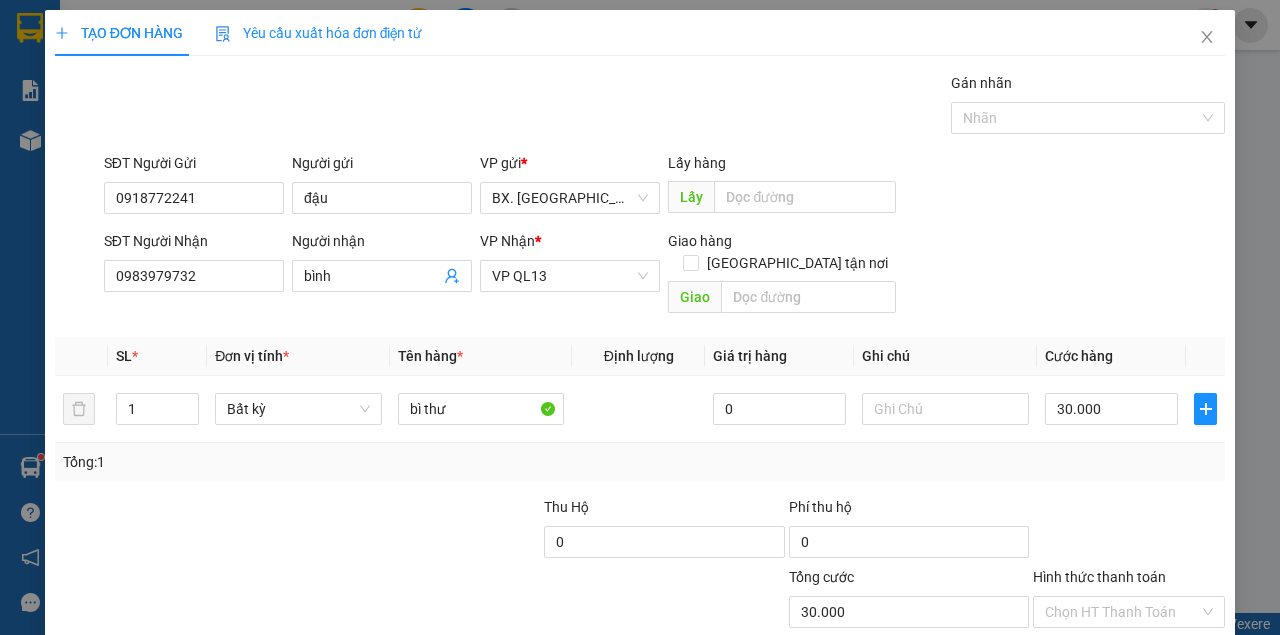 scroll, scrollTop: 102, scrollLeft: 0, axis: vertical 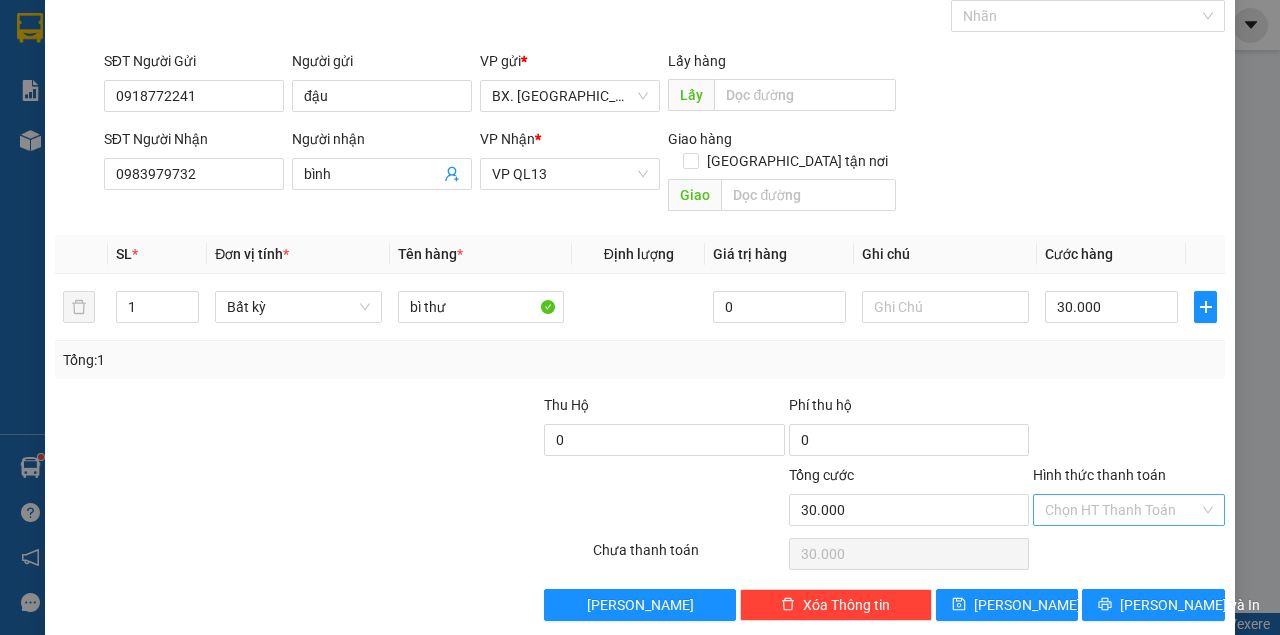 click on "Hình thức thanh toán" at bounding box center [1122, 510] 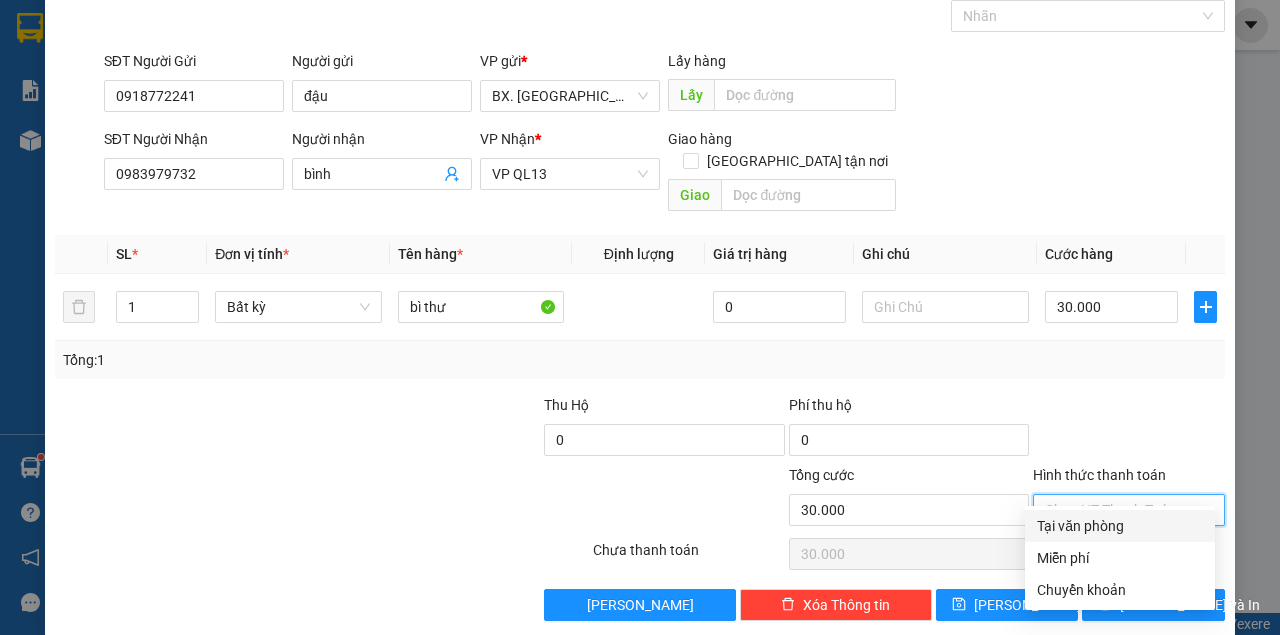 click on "Tại văn phòng" at bounding box center (1120, 526) 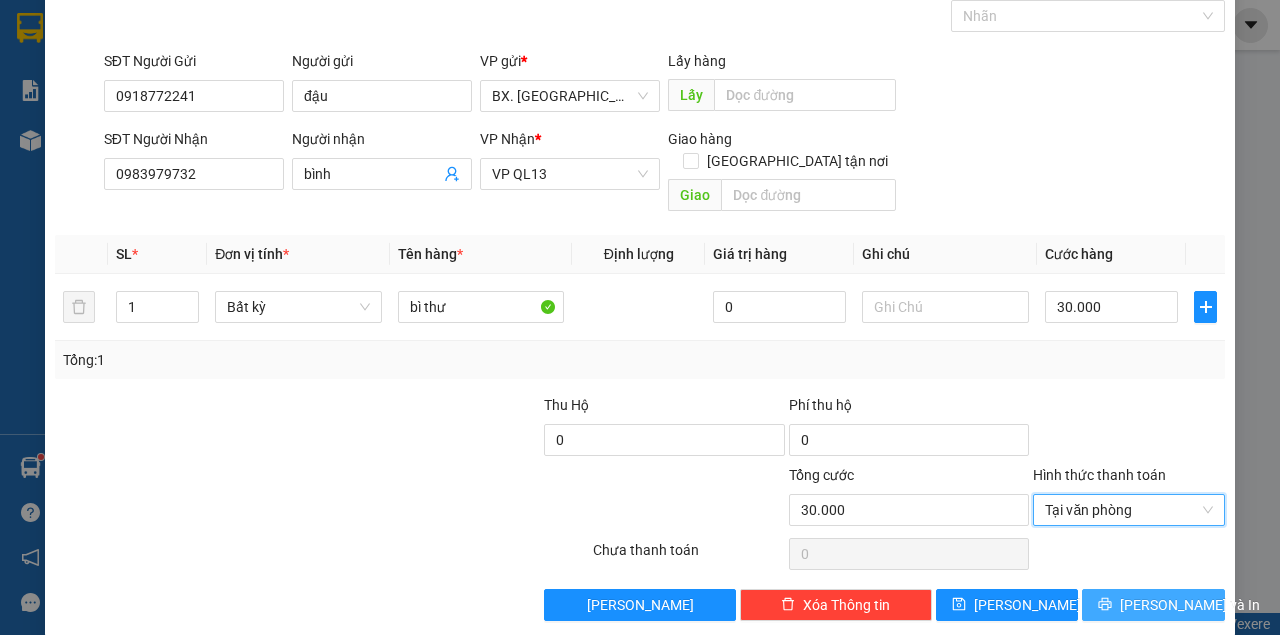 click on "[PERSON_NAME] và In" at bounding box center (1190, 605) 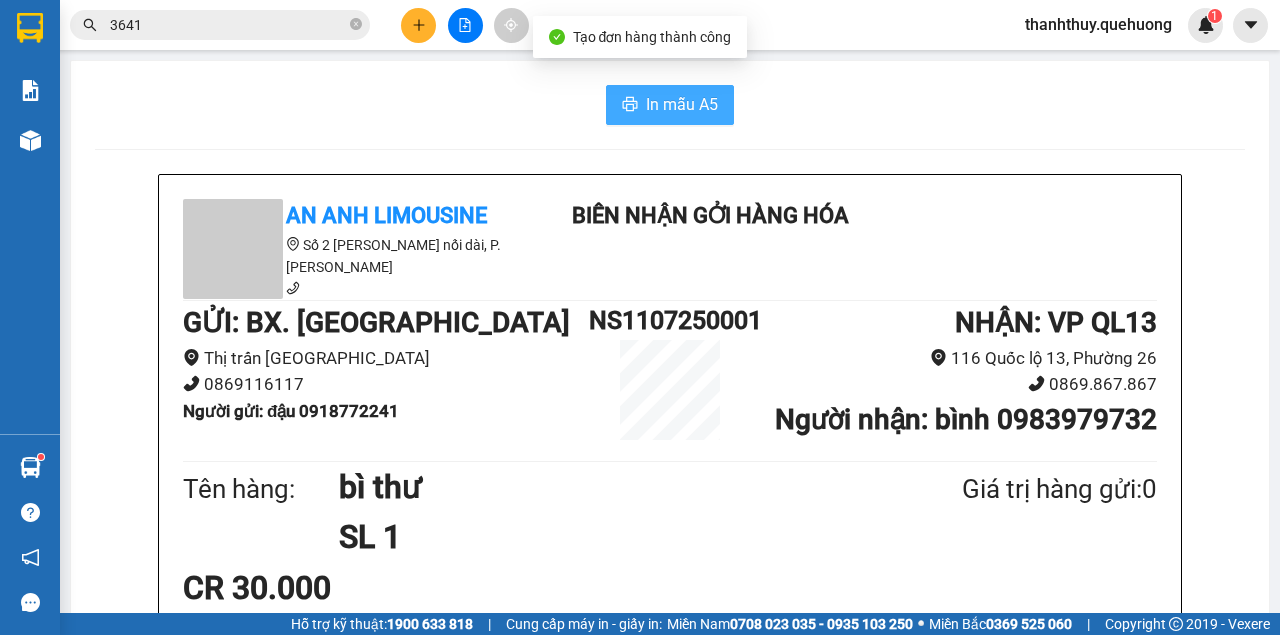 click on "In mẫu A5" at bounding box center (682, 104) 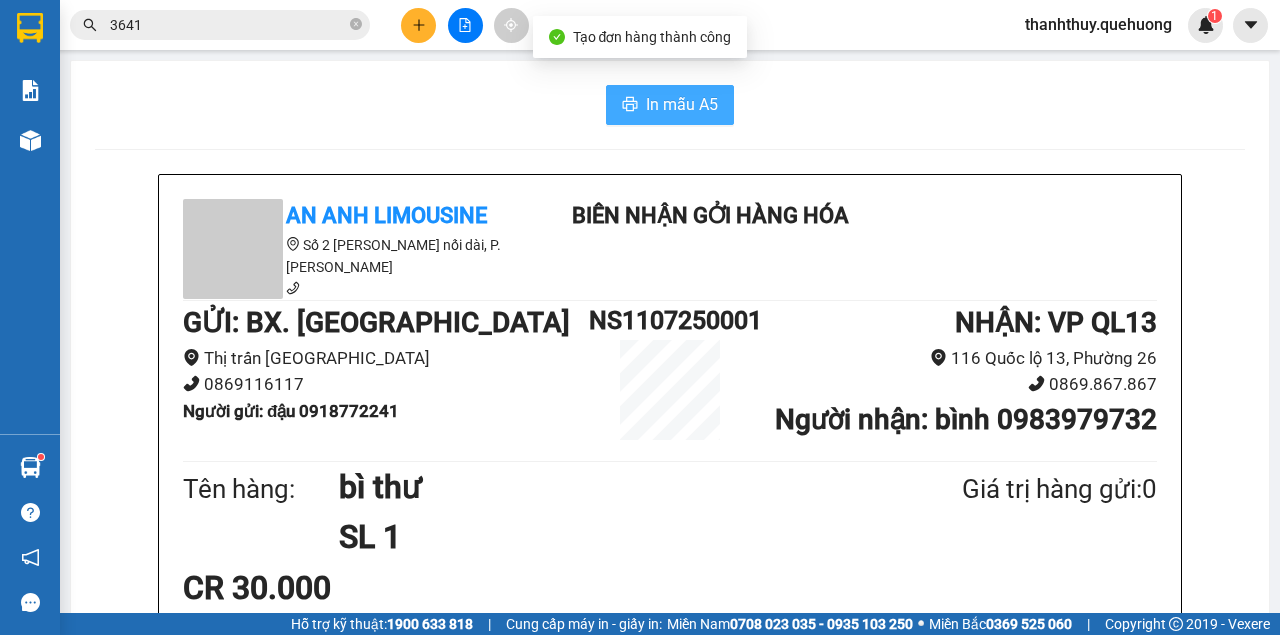 scroll, scrollTop: 0, scrollLeft: 0, axis: both 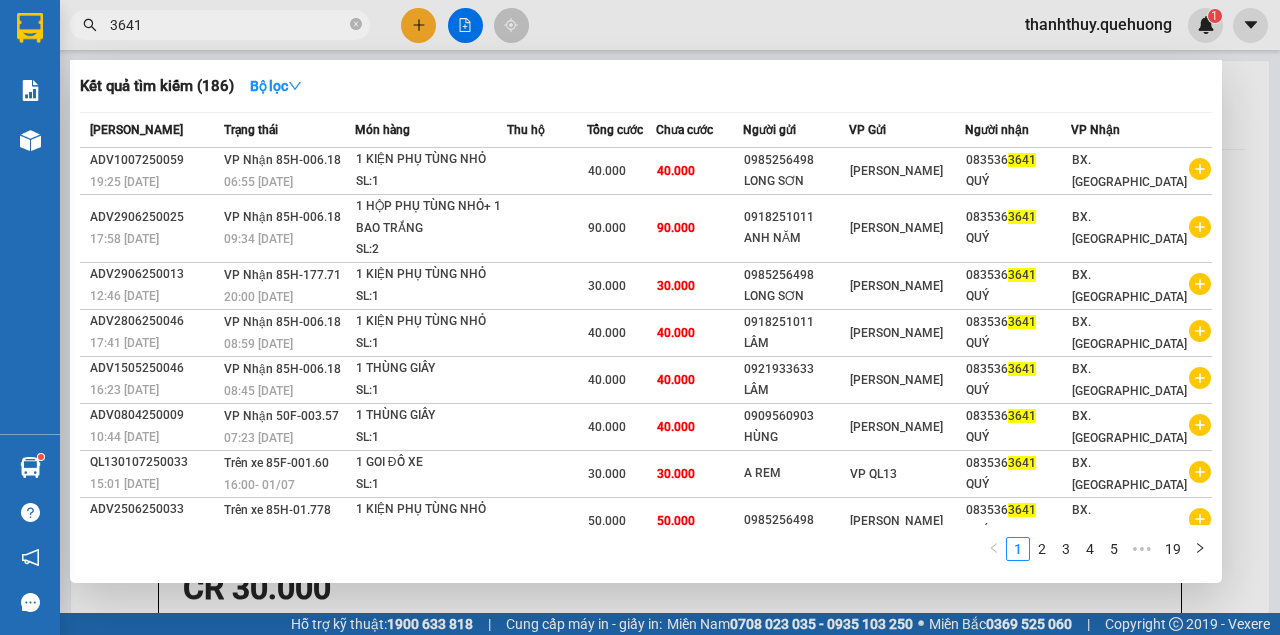 click on "3641" at bounding box center [228, 25] 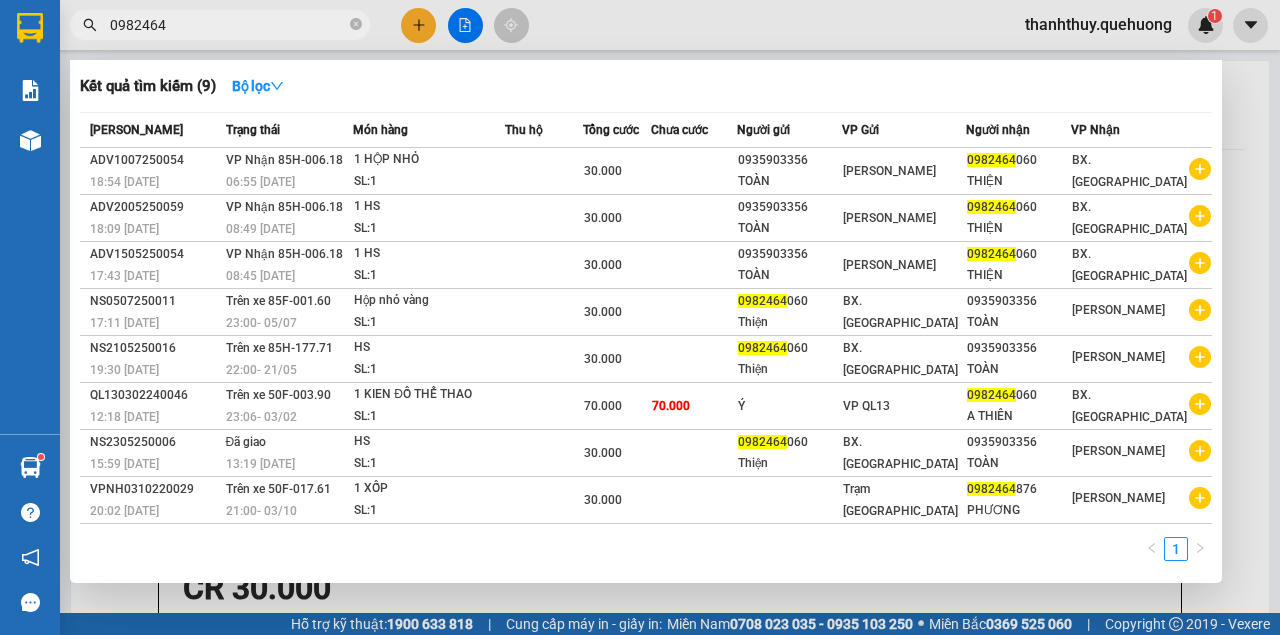 click on "0982464" at bounding box center (228, 25) 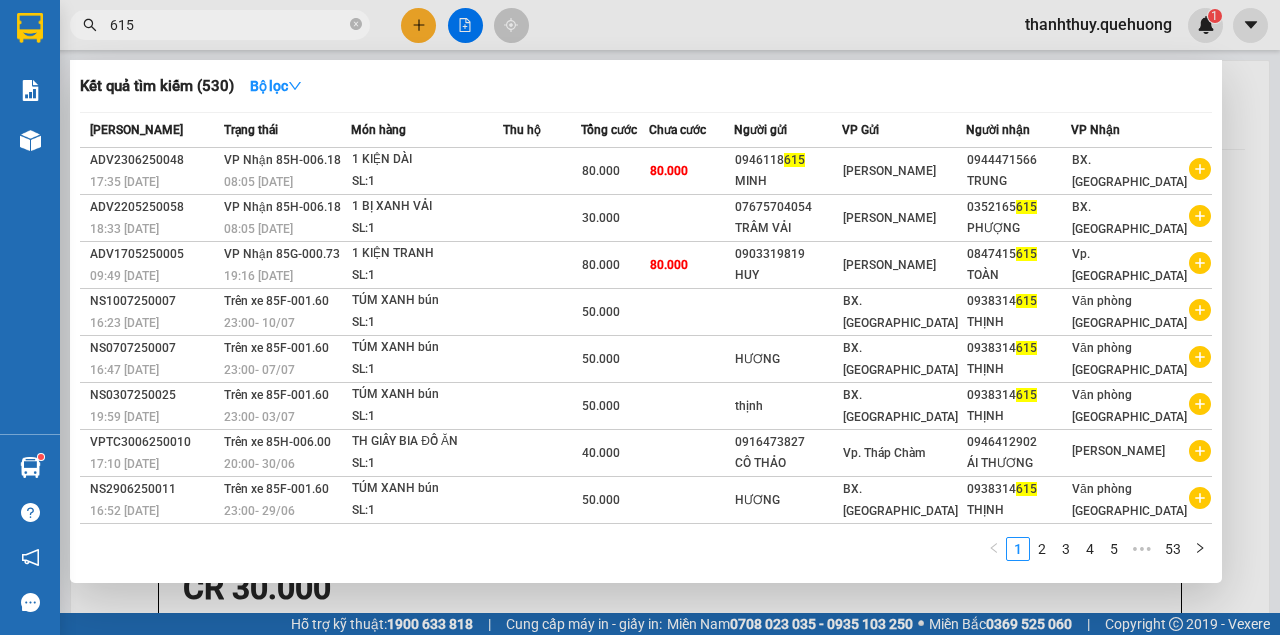 click on "615" at bounding box center [228, 25] 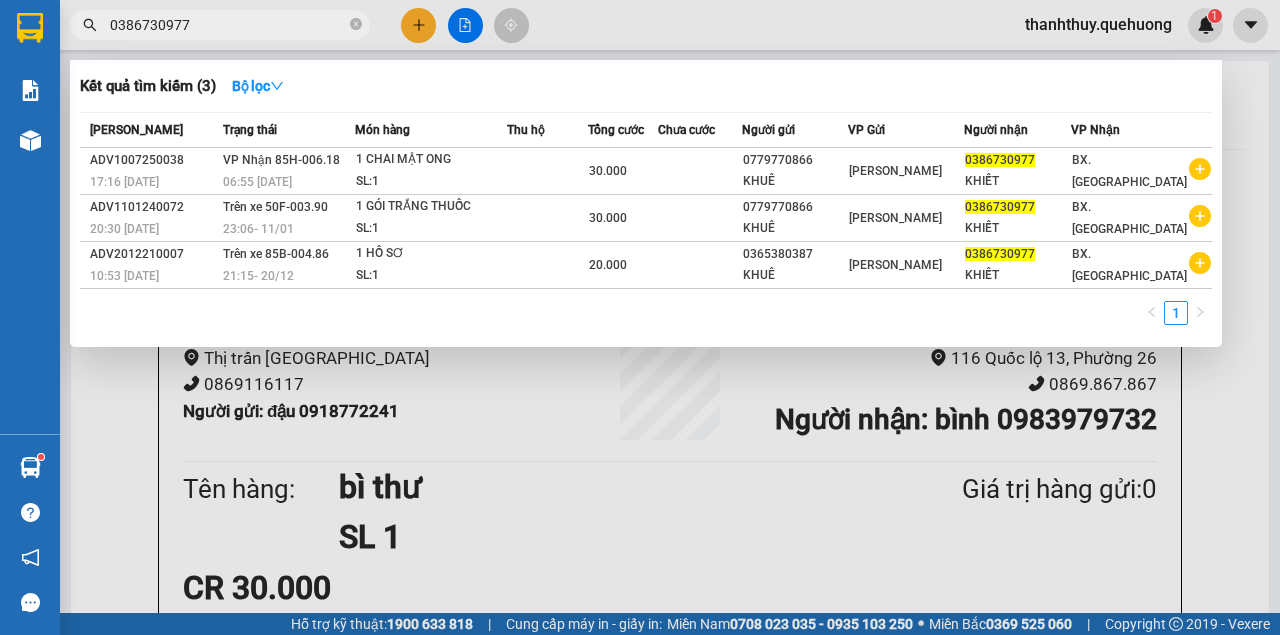 type on "0386730977" 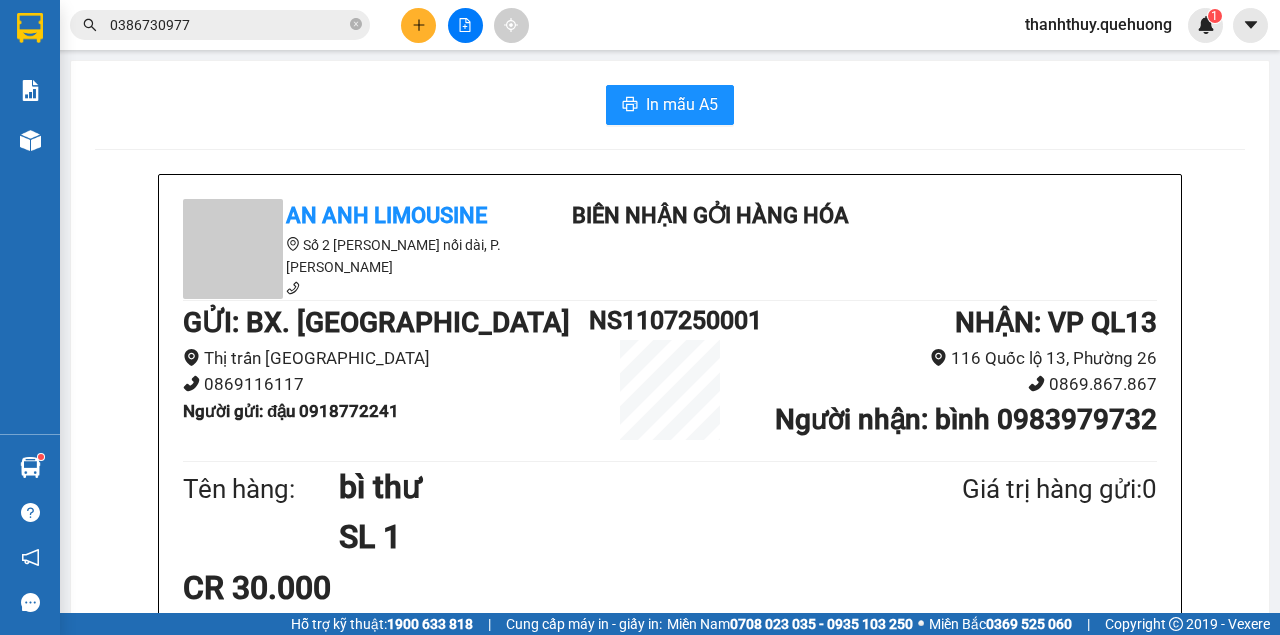 click at bounding box center [465, 25] 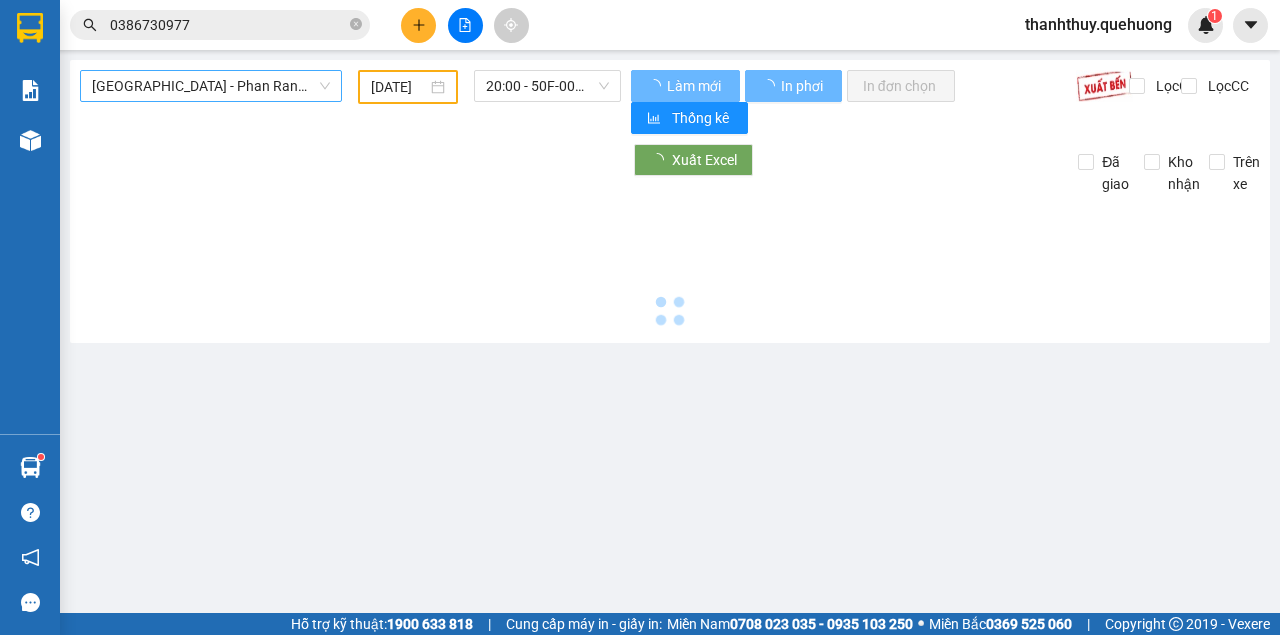 type on "[DATE]" 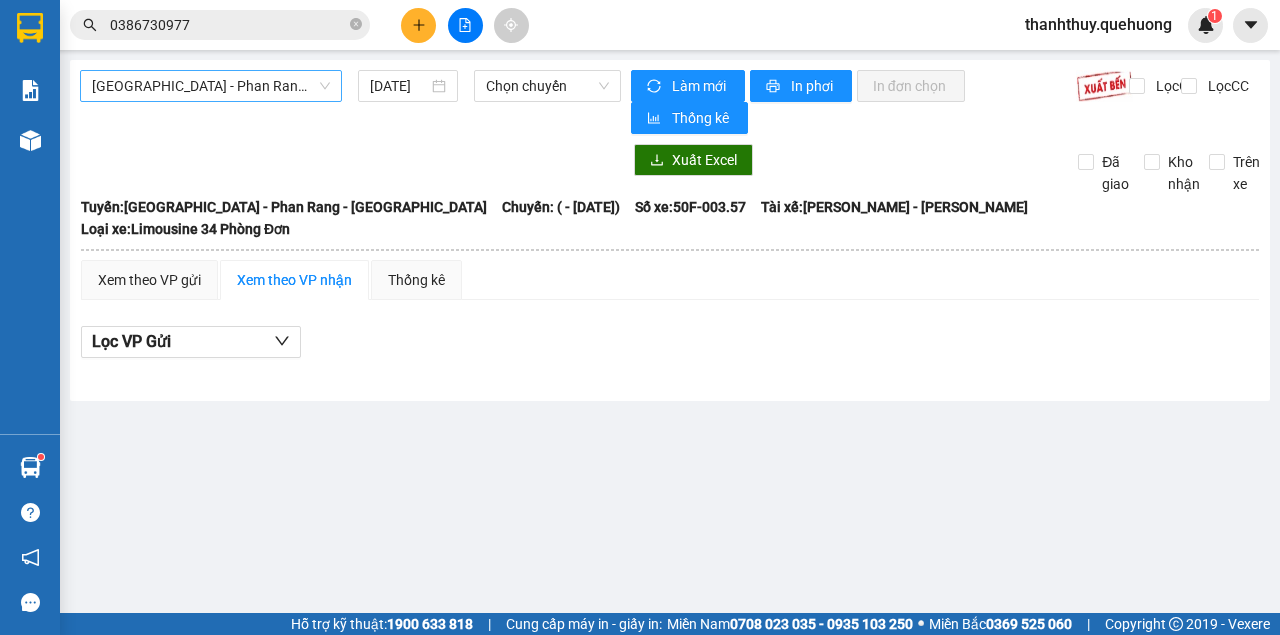 click on "[GEOGRAPHIC_DATA] - Phan Rang - [GEOGRAPHIC_DATA]" at bounding box center (211, 86) 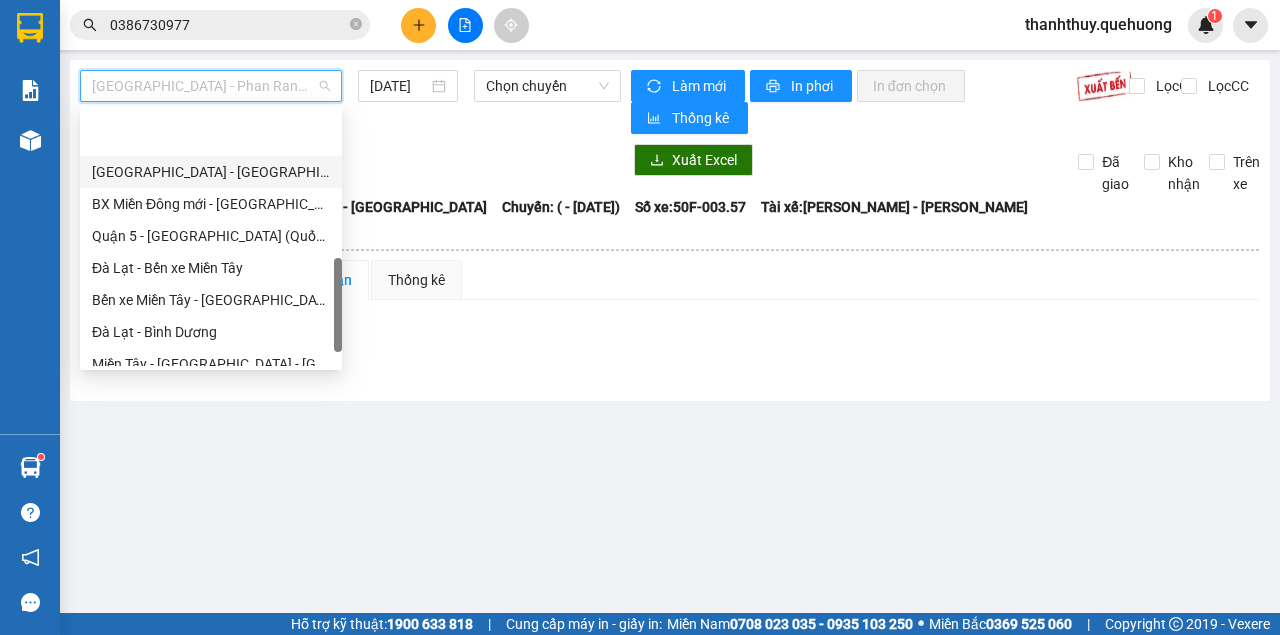 scroll, scrollTop: 608, scrollLeft: 0, axis: vertical 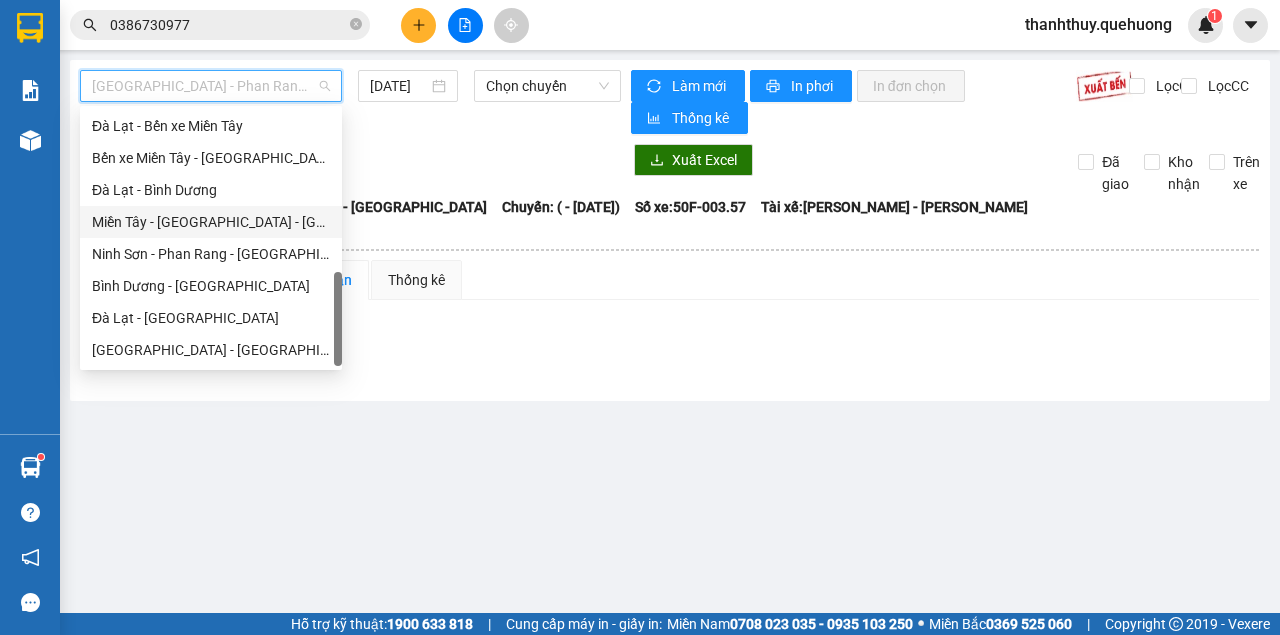 click on "Miền Tây - [GEOGRAPHIC_DATA] - [GEOGRAPHIC_DATA]" at bounding box center [211, 222] 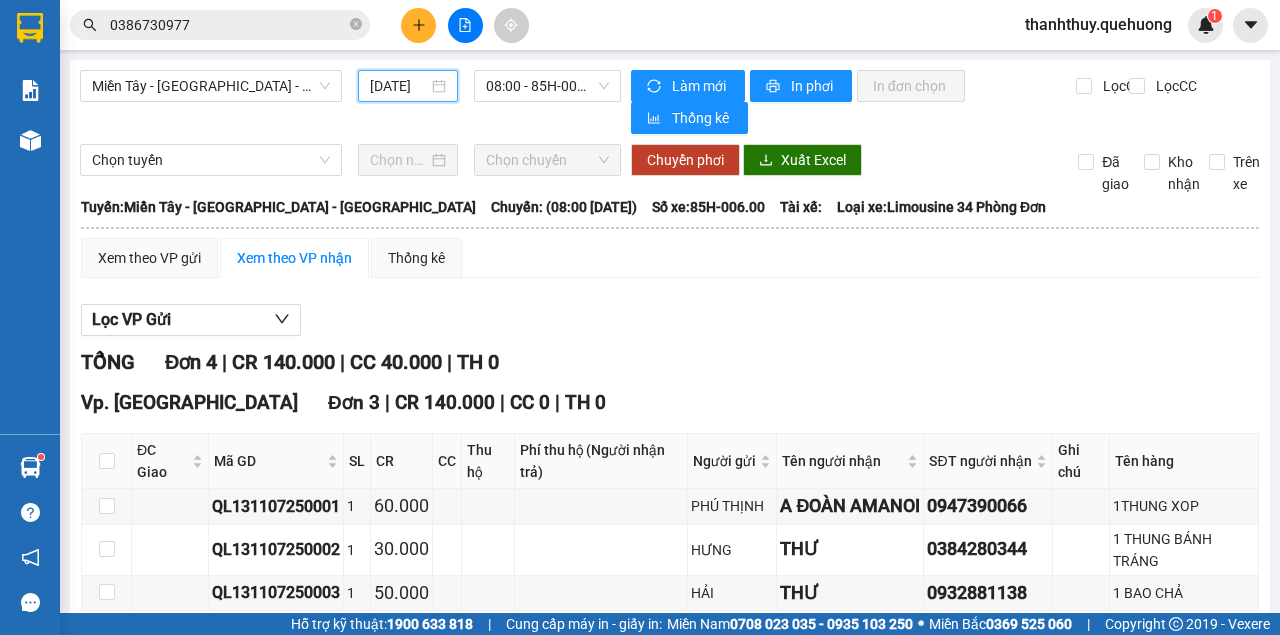click on "[DATE]" at bounding box center (399, 86) 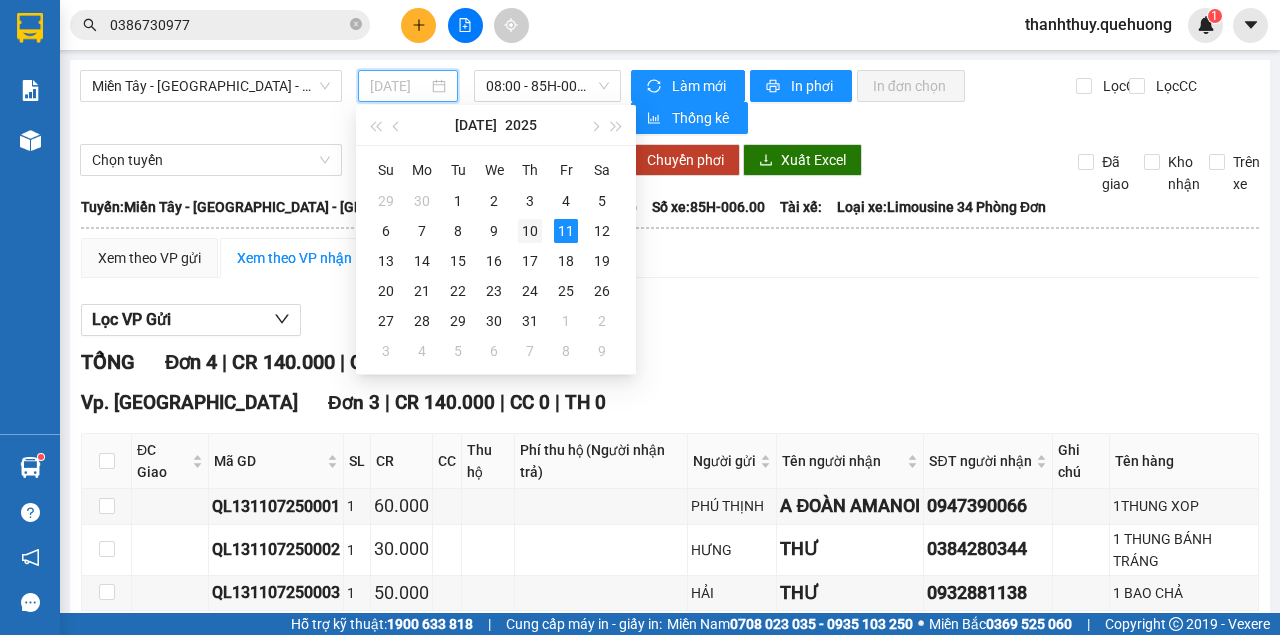 click on "10" at bounding box center [530, 231] 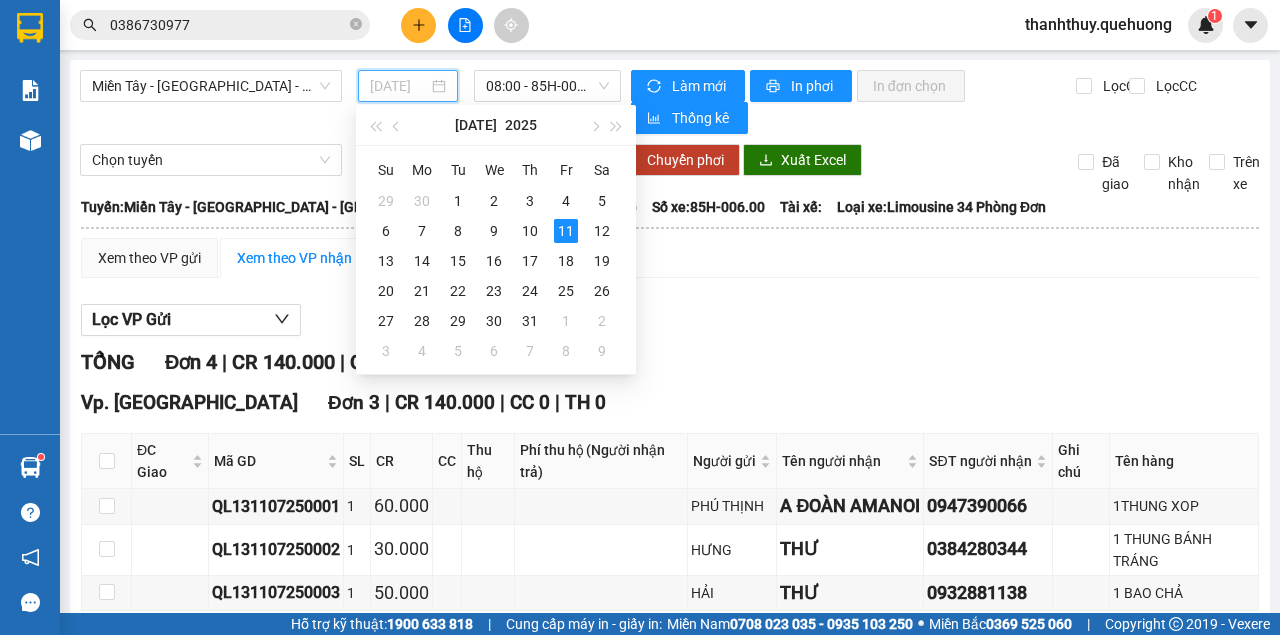 type on "[DATE]" 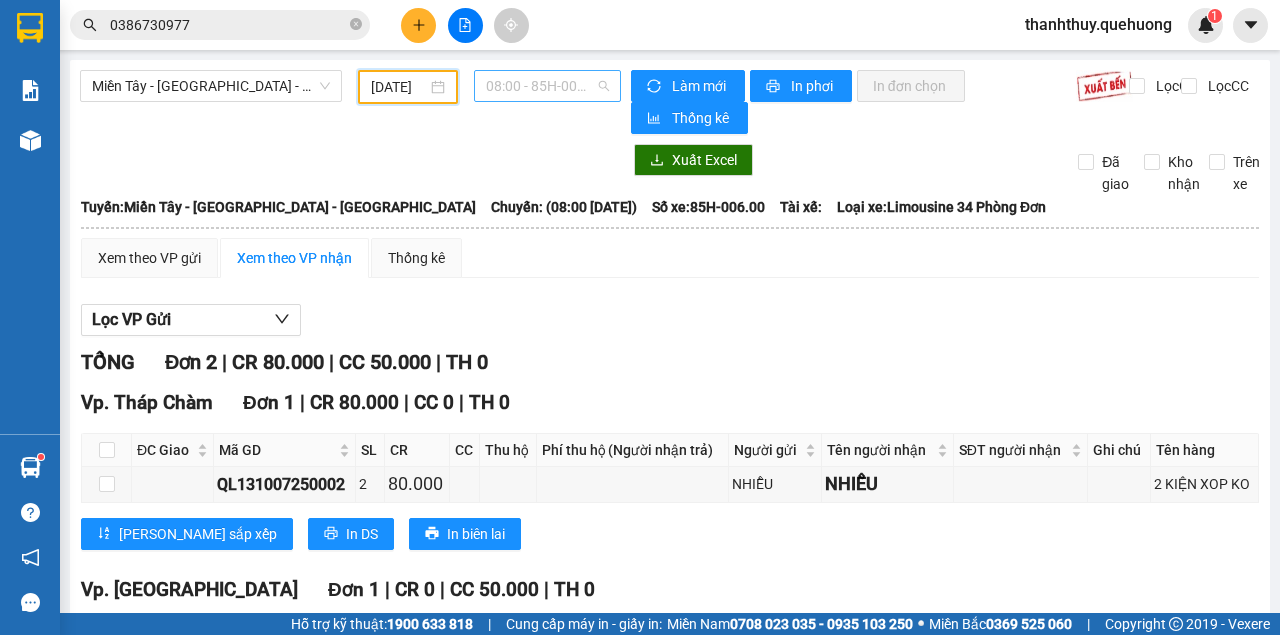 click on "08:00     - 85H-006.00" at bounding box center [547, 86] 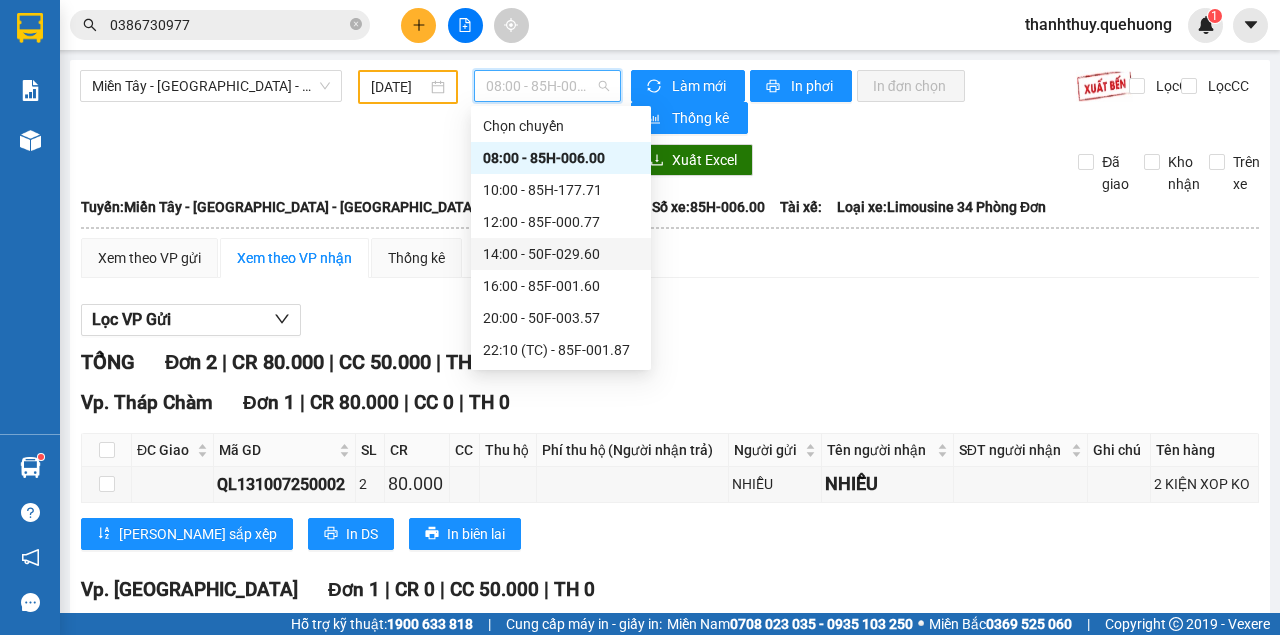 scroll, scrollTop: 256, scrollLeft: 0, axis: vertical 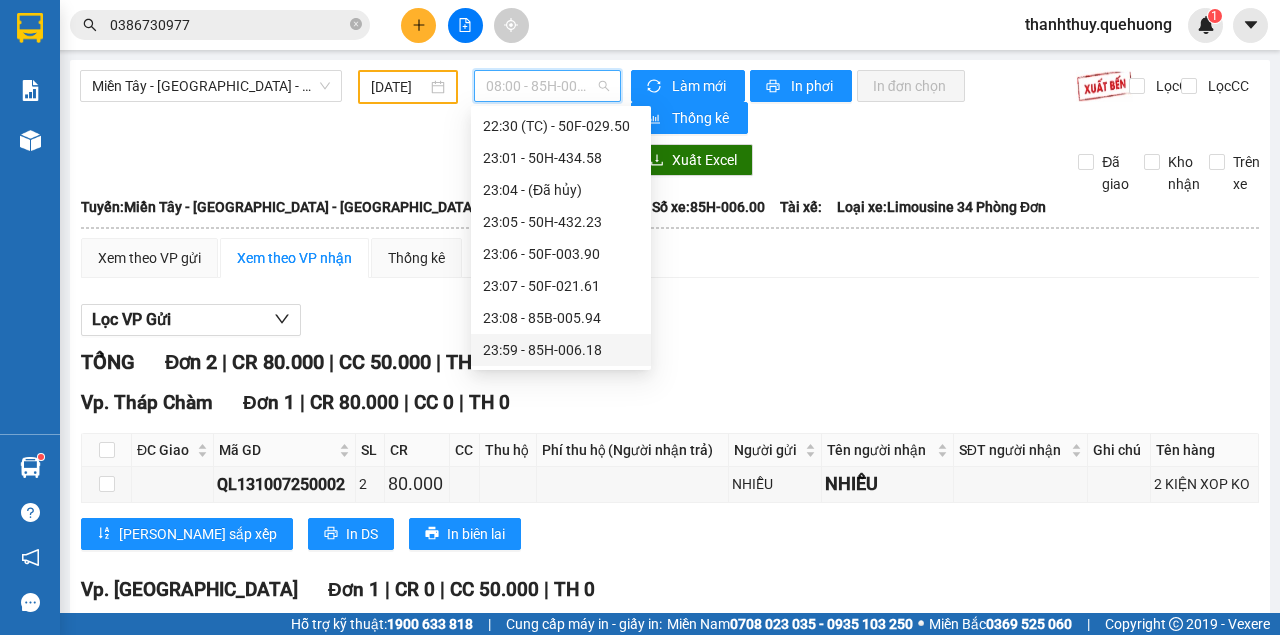 click on "23:59     - 85H-006.18" at bounding box center (561, 350) 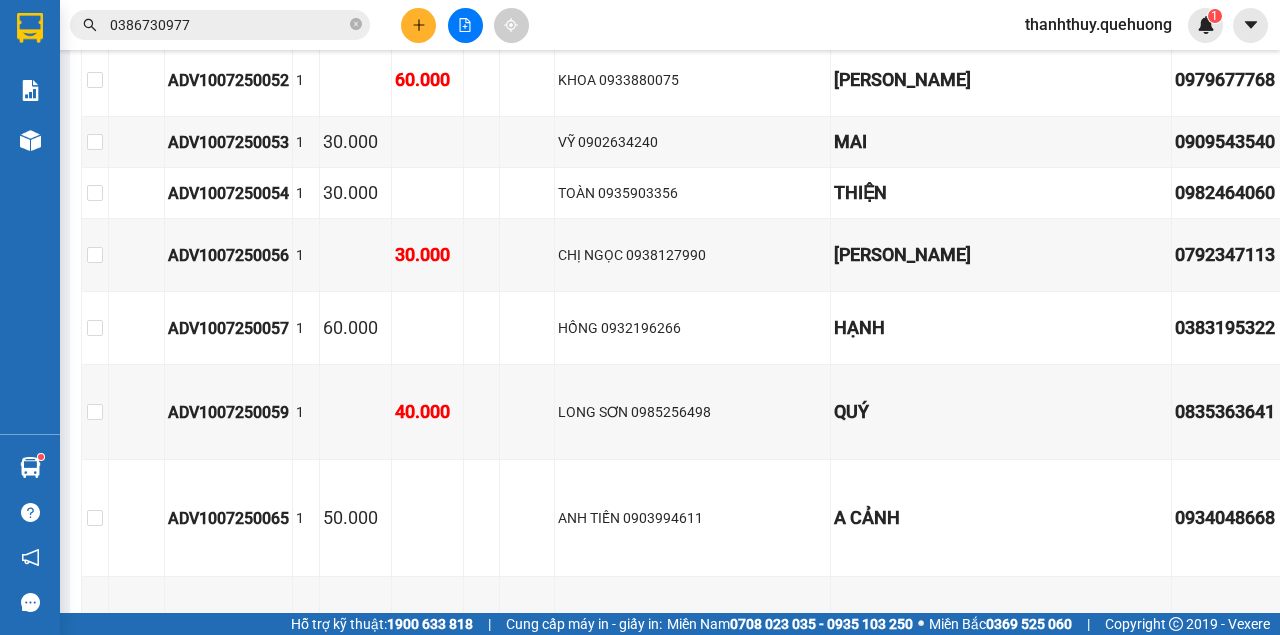 scroll, scrollTop: 3933, scrollLeft: 0, axis: vertical 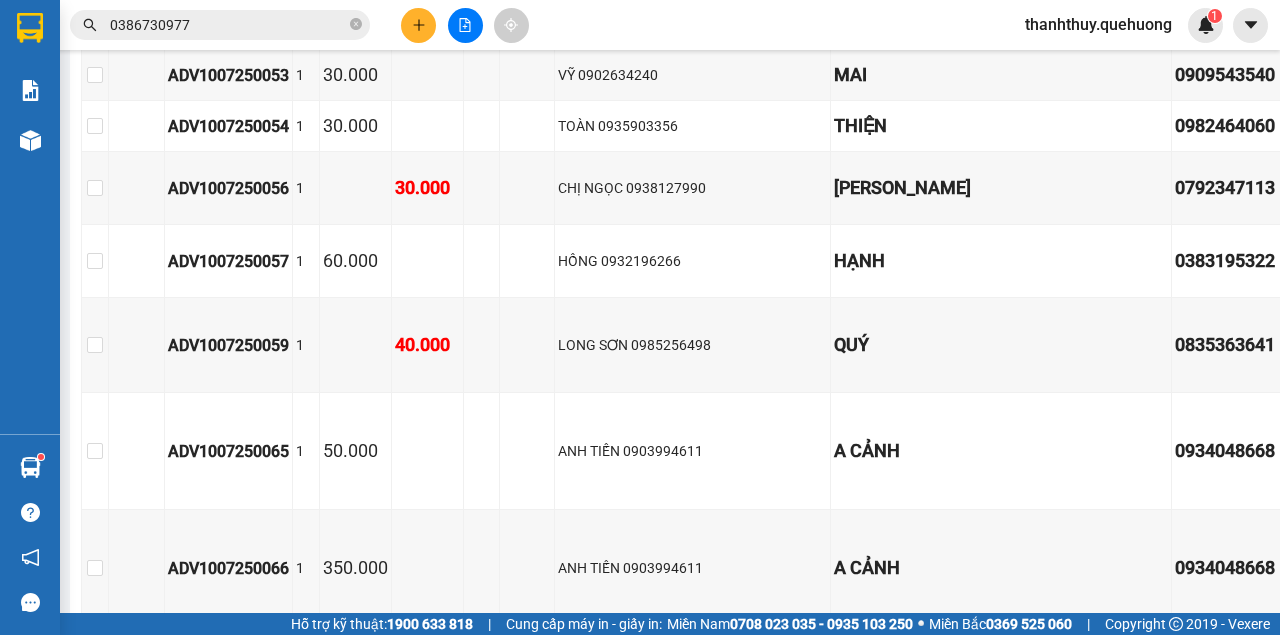 click at bounding box center [95, -938] 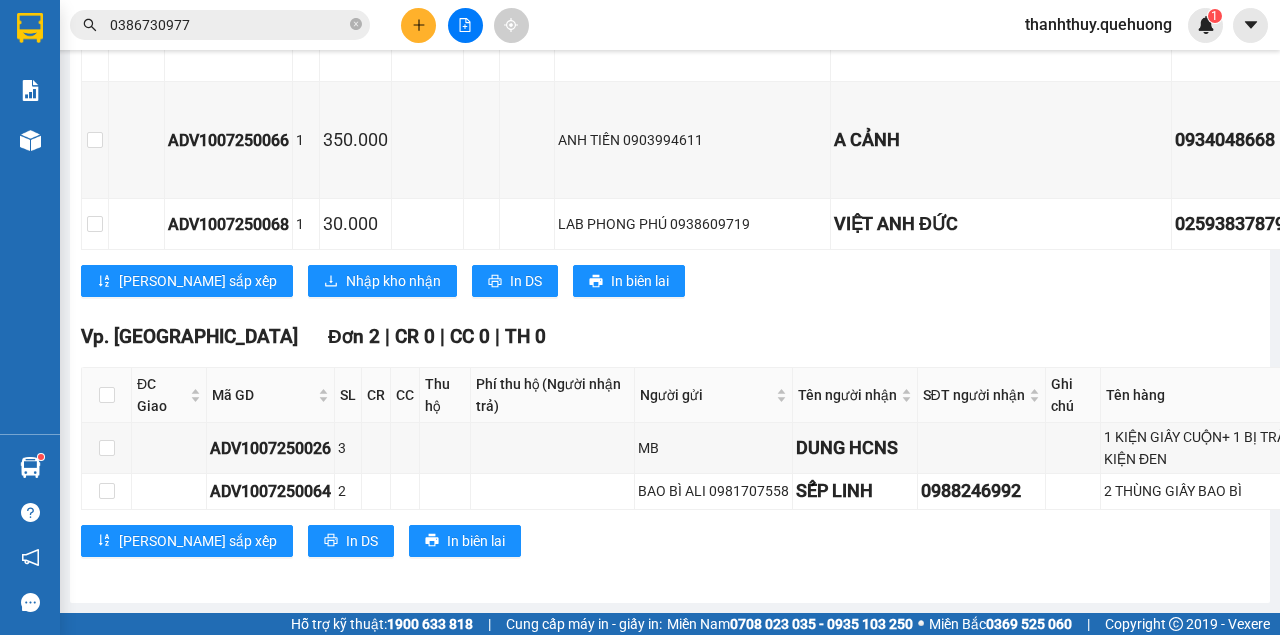 scroll, scrollTop: 5780, scrollLeft: 0, axis: vertical 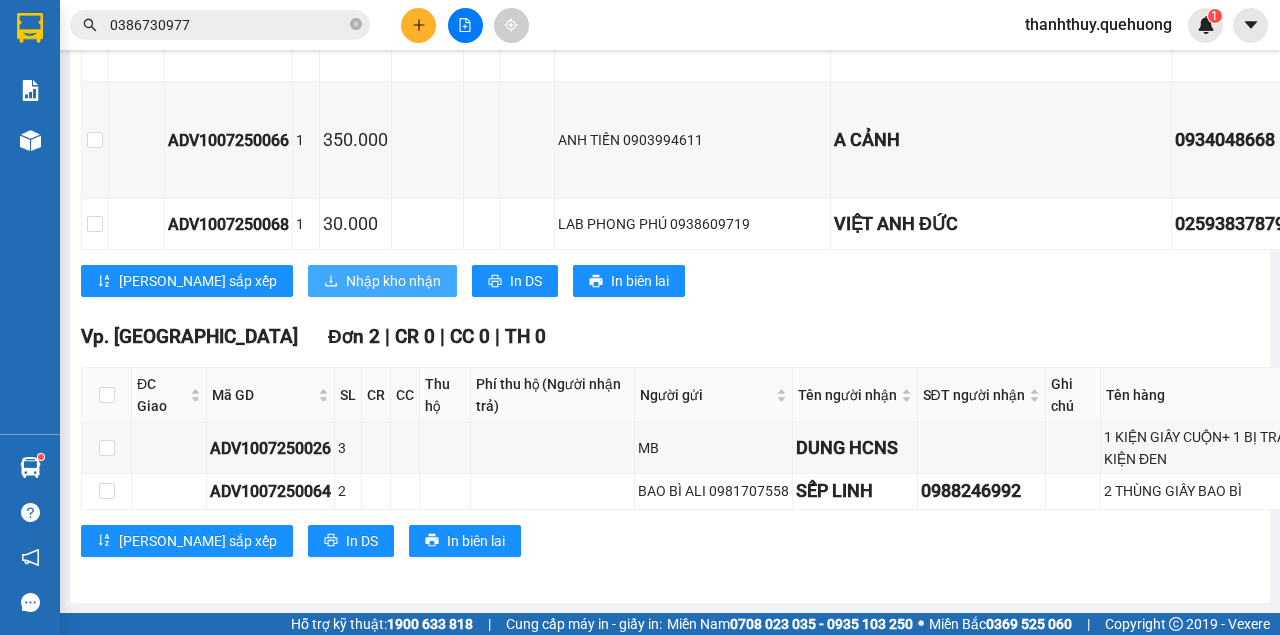 click on "Nhập kho nhận" at bounding box center (393, 281) 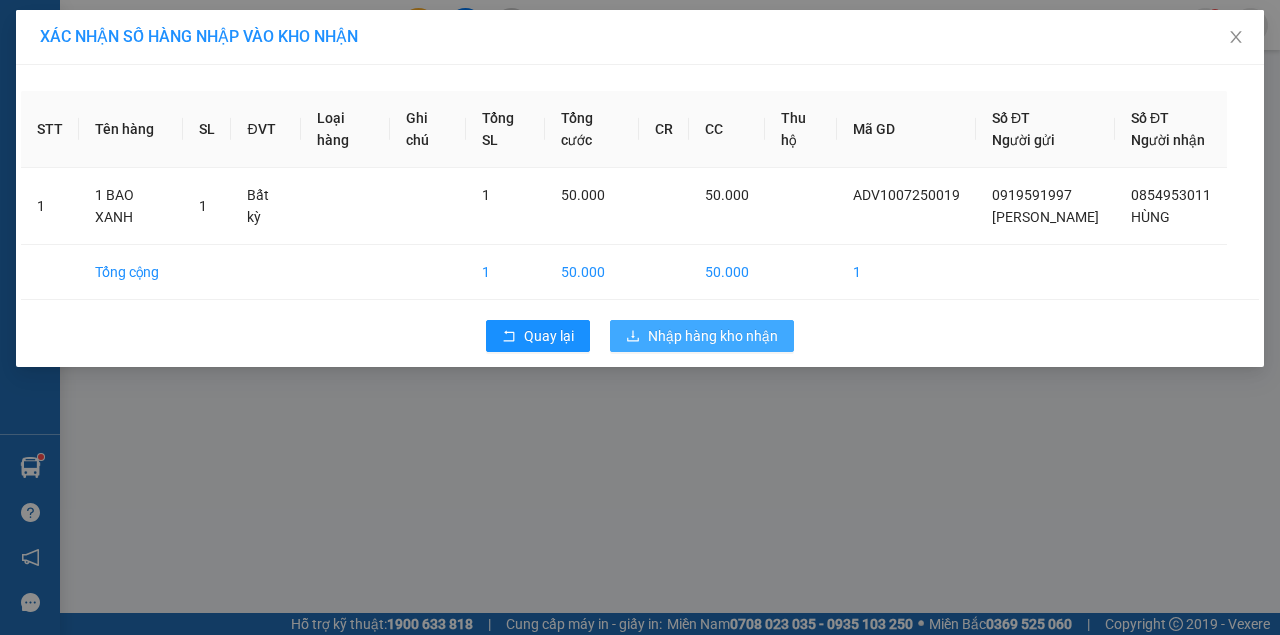 click on "Nhập hàng kho nhận" at bounding box center (713, 336) 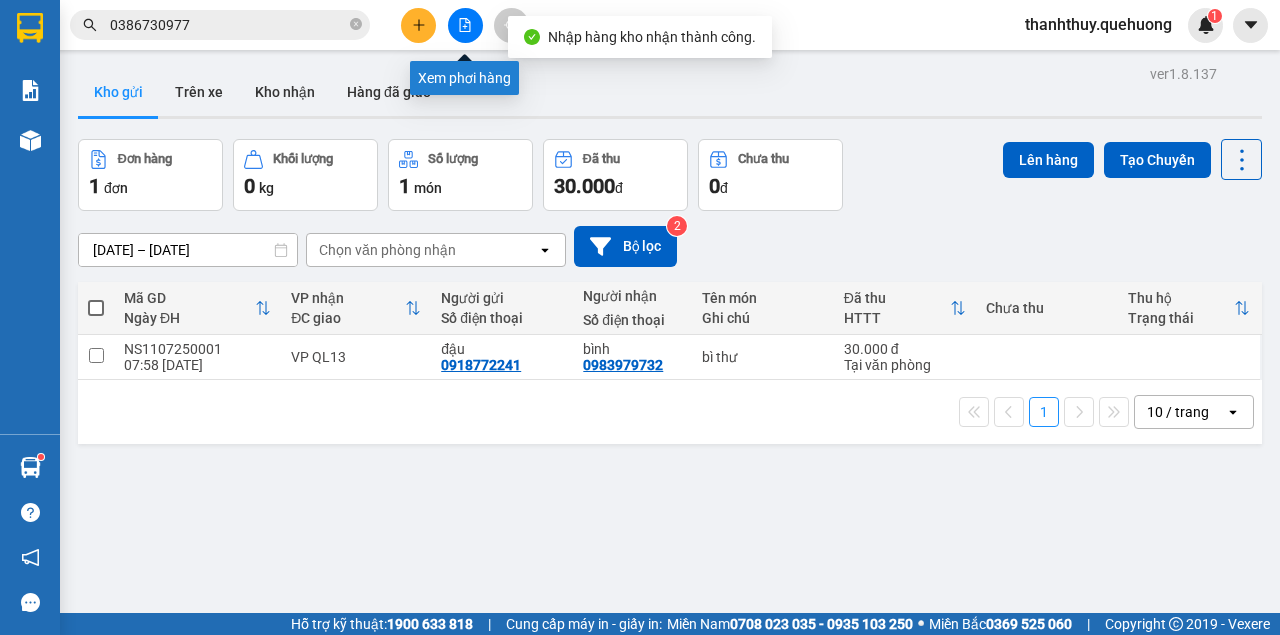 click at bounding box center (465, 25) 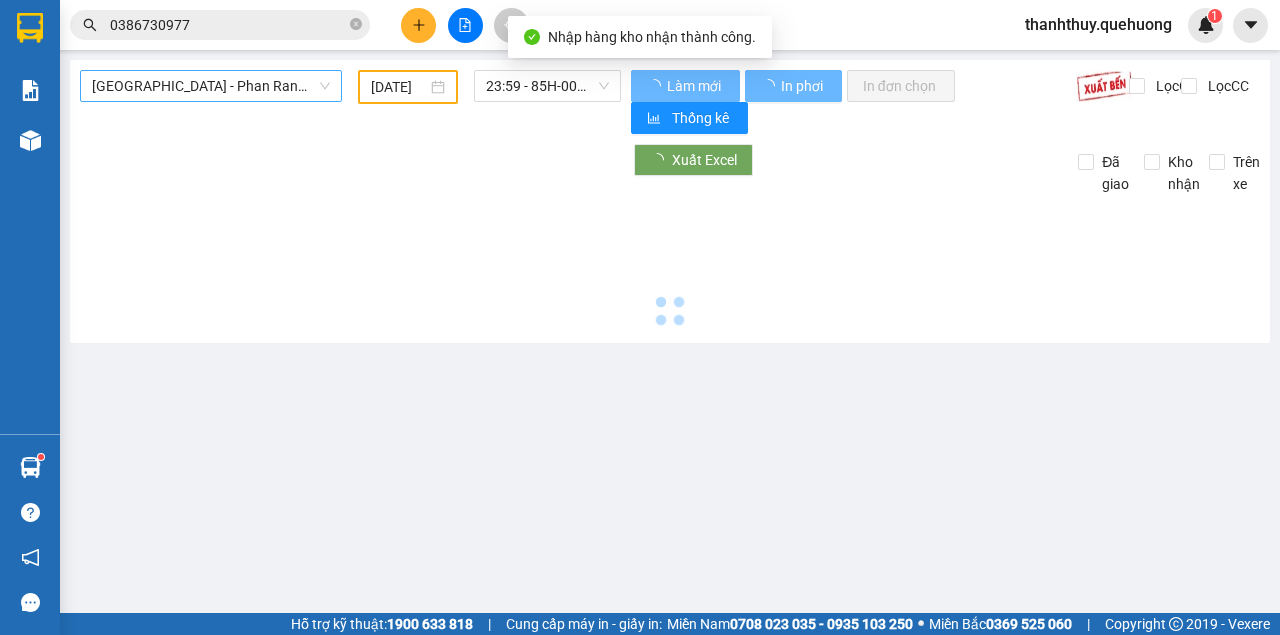 type on "[DATE]" 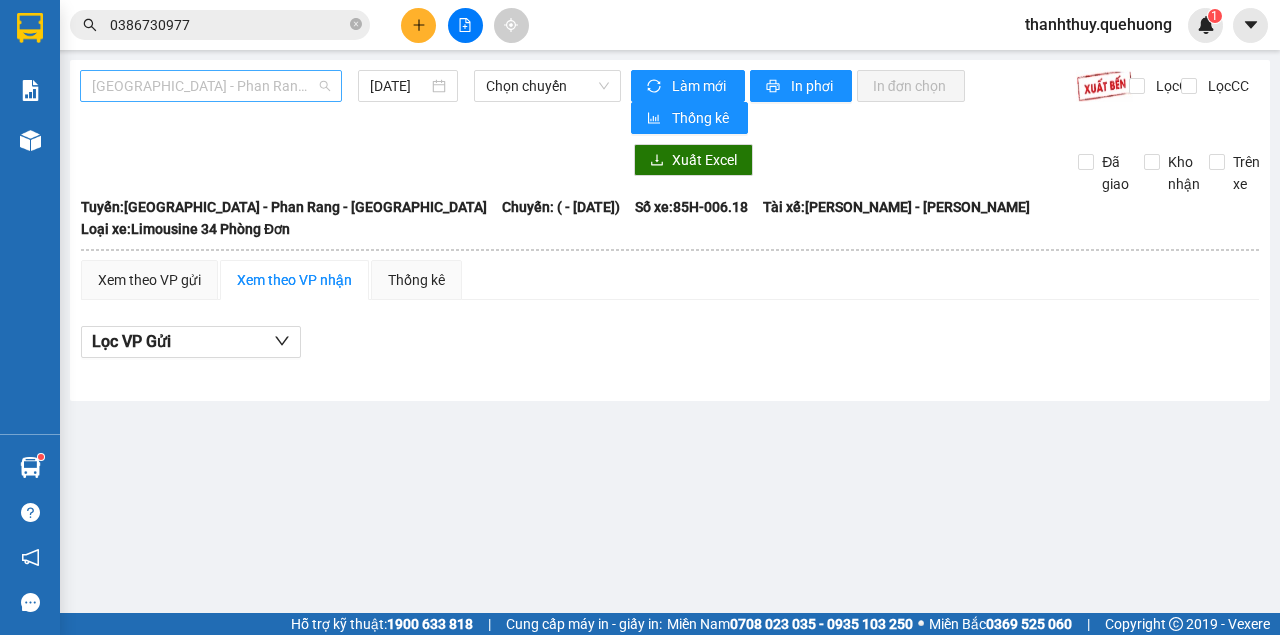 click on "[GEOGRAPHIC_DATA] - Phan Rang - [GEOGRAPHIC_DATA]" at bounding box center (211, 86) 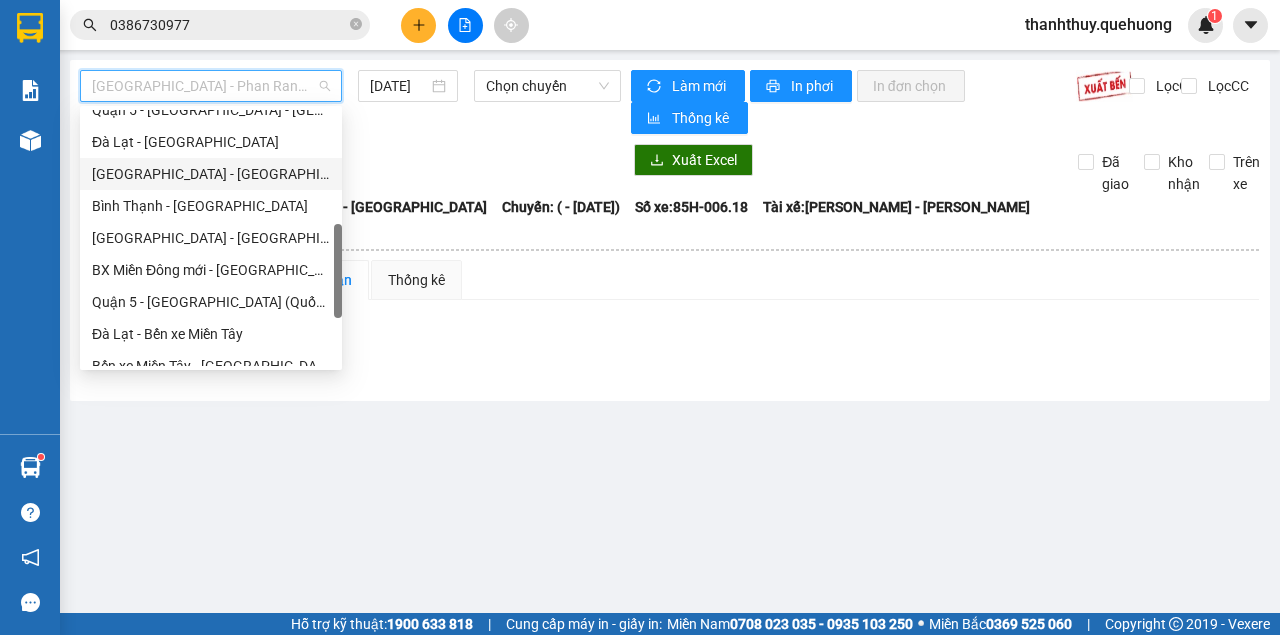 scroll, scrollTop: 608, scrollLeft: 0, axis: vertical 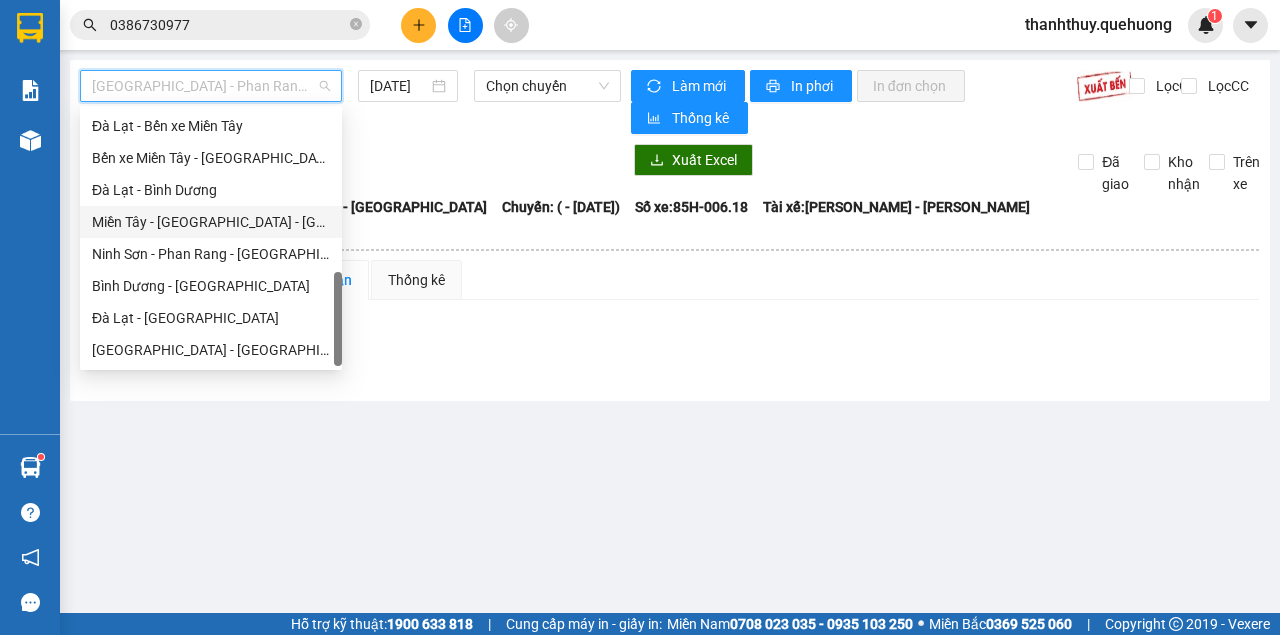 click on "Miền Tây - [GEOGRAPHIC_DATA] - [GEOGRAPHIC_DATA]" at bounding box center (211, 222) 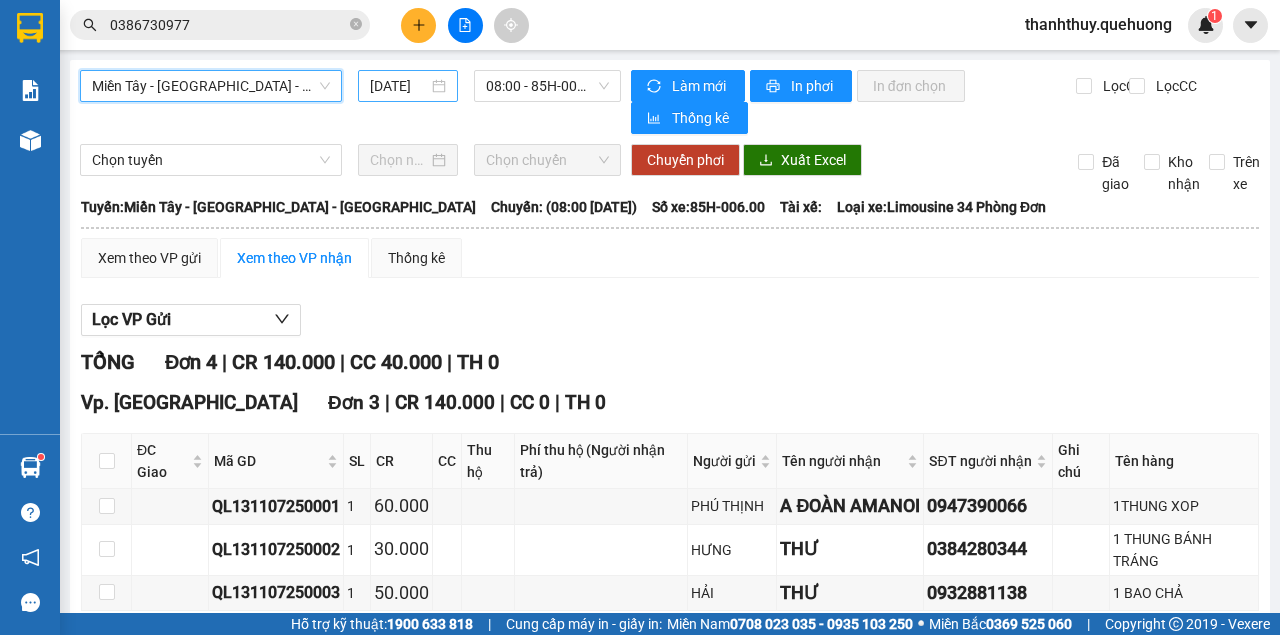 click on "[DATE]" at bounding box center (399, 86) 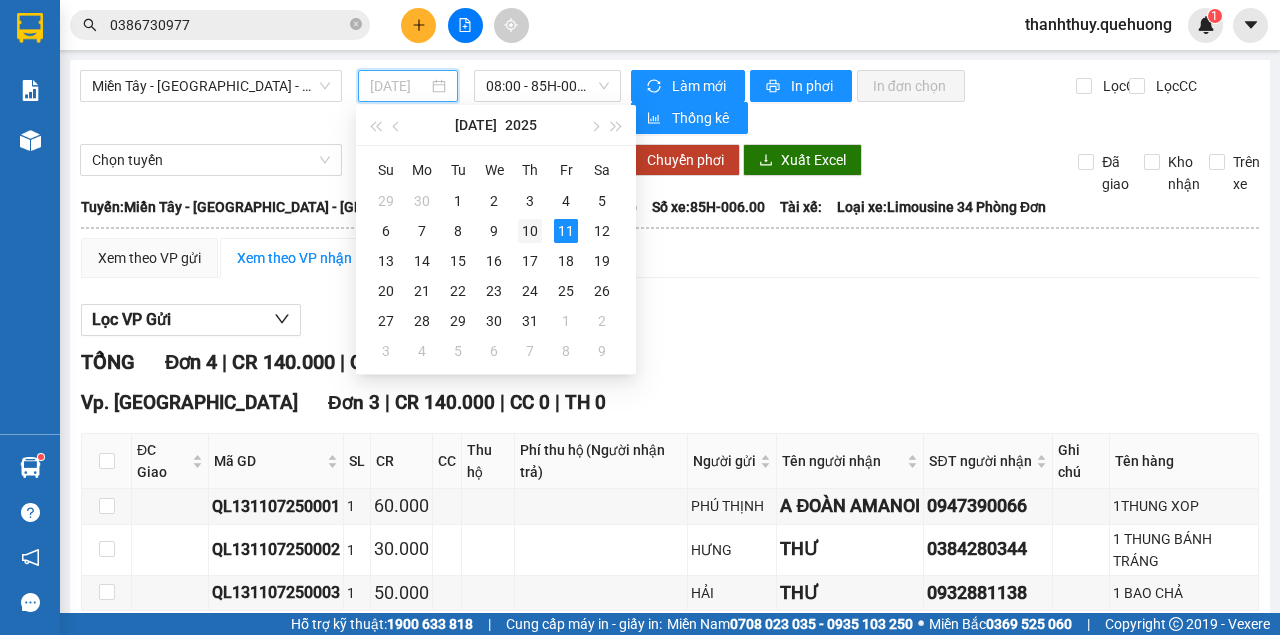 click on "10" at bounding box center (530, 231) 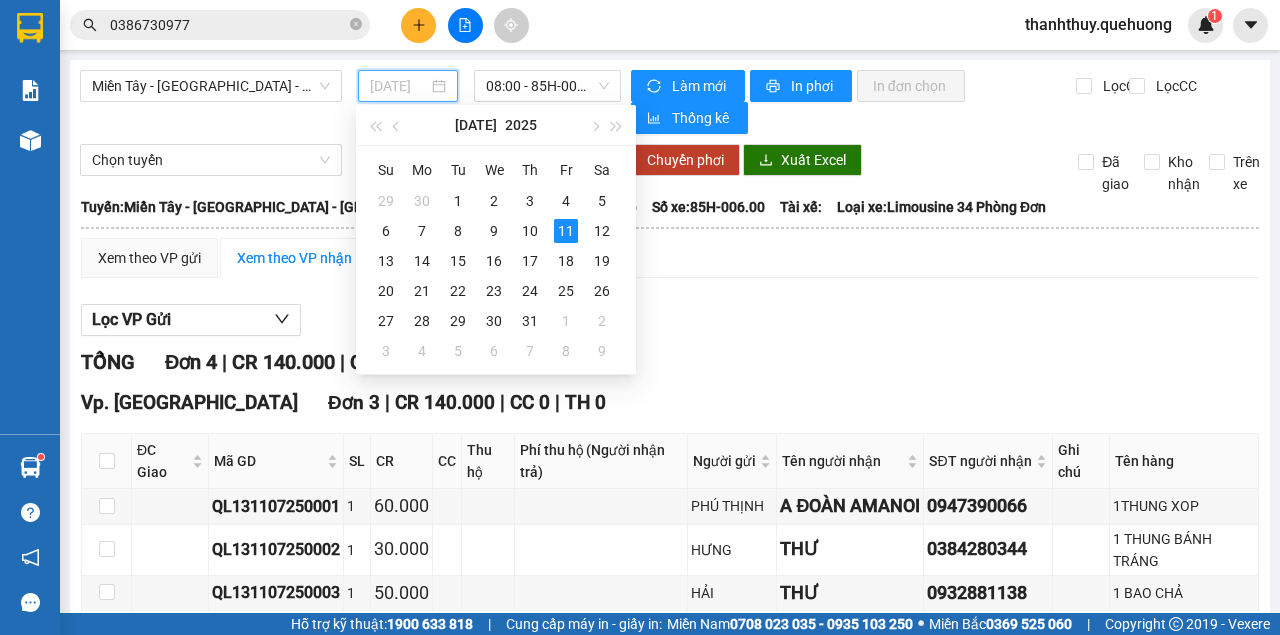 type on "[DATE]" 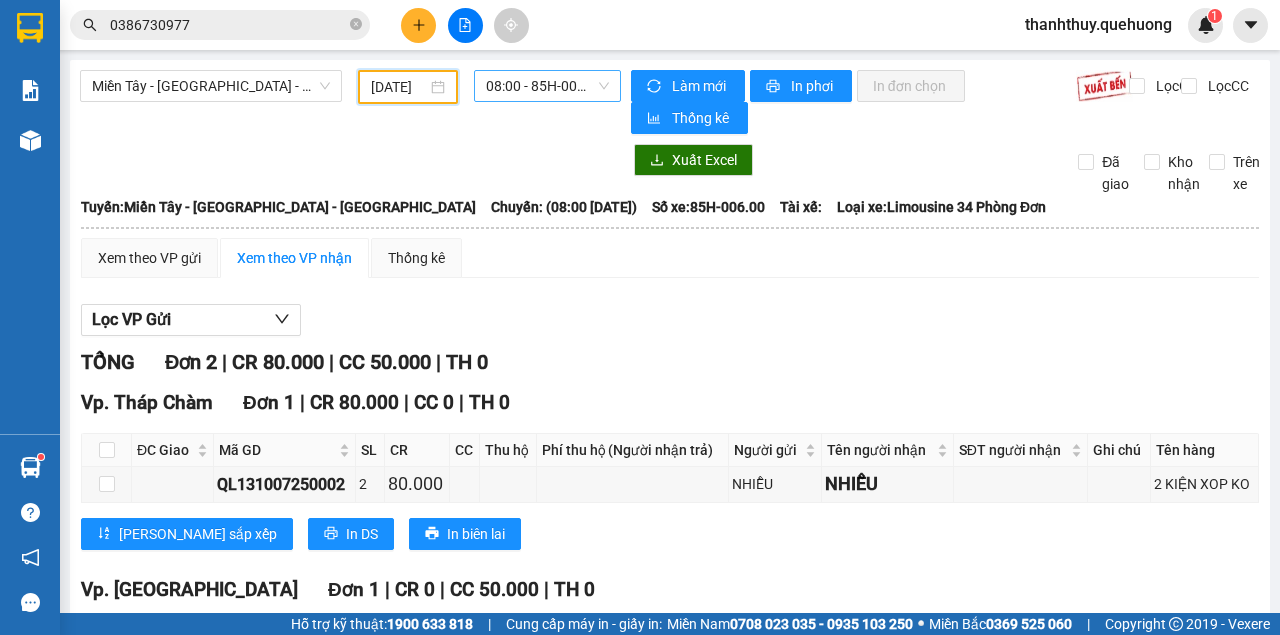 click on "08:00     - 85H-006.00" at bounding box center (547, 86) 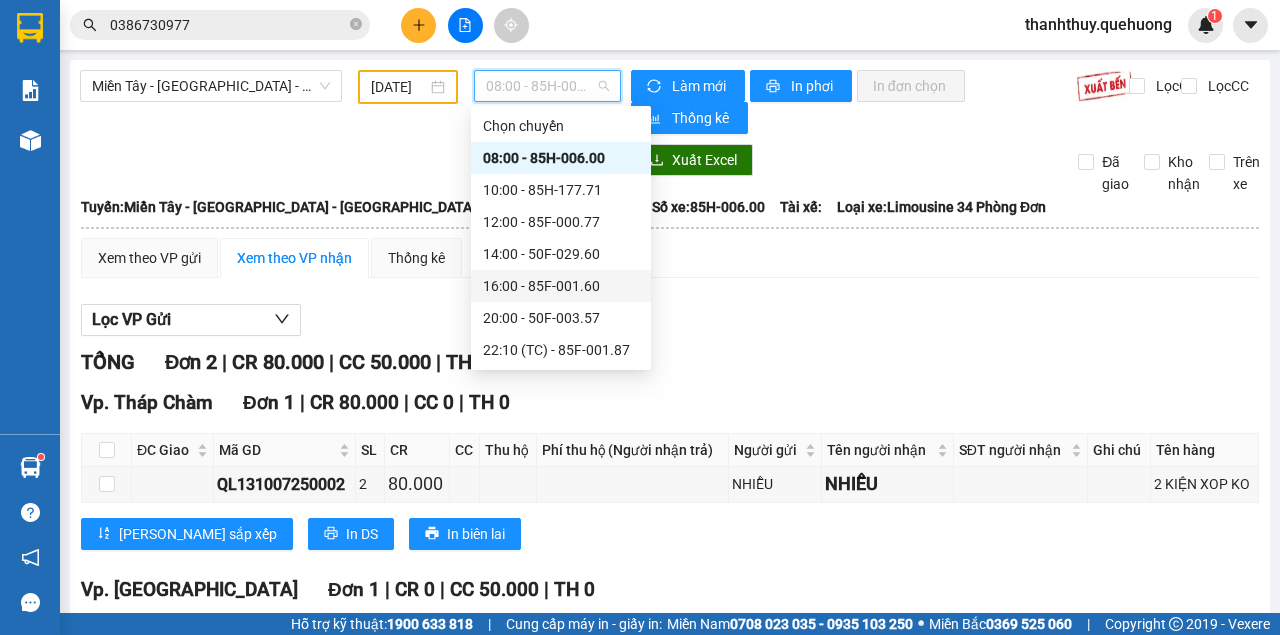 scroll, scrollTop: 256, scrollLeft: 0, axis: vertical 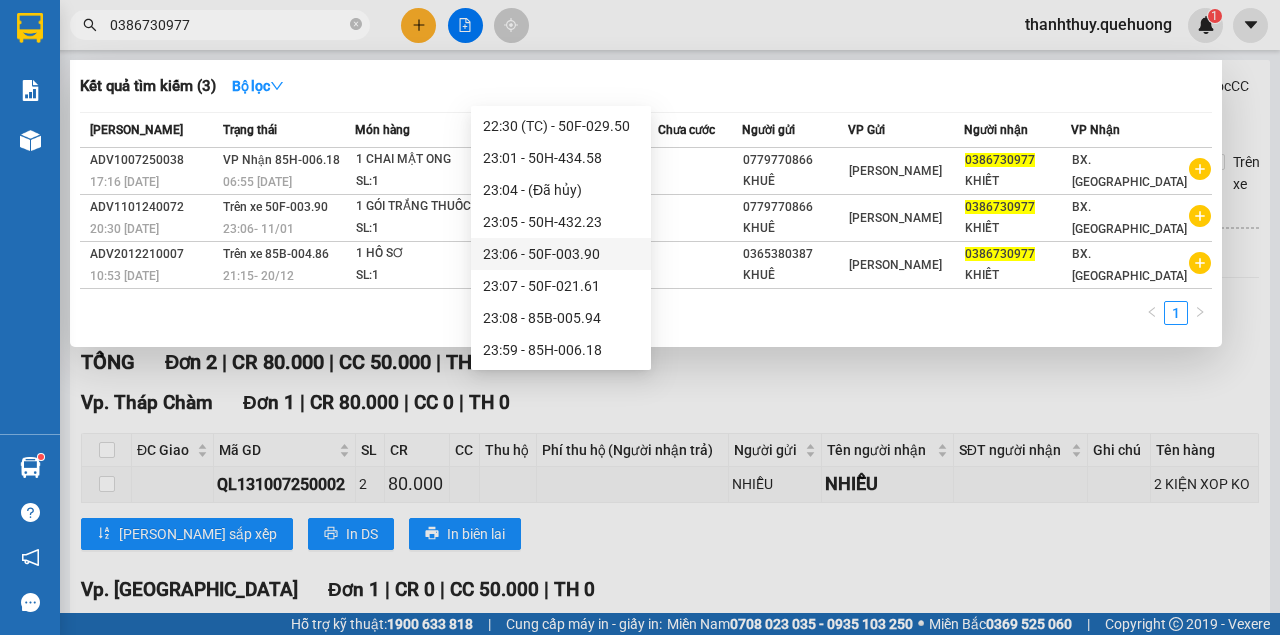 click on "0386730977" at bounding box center (228, 25) 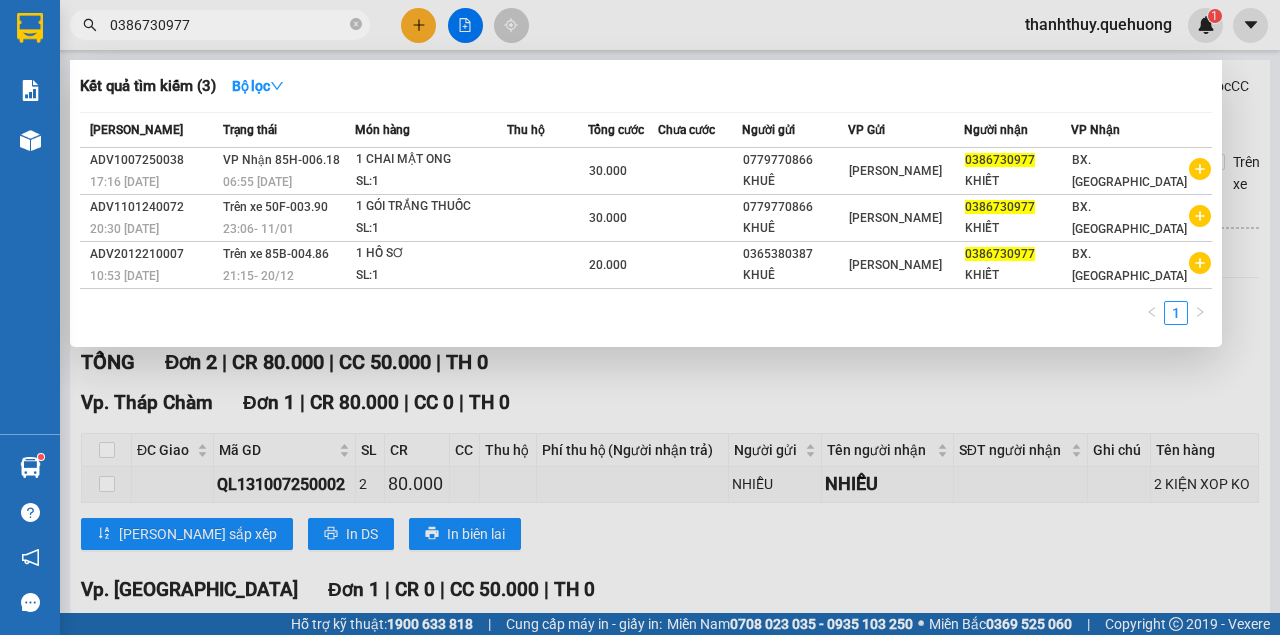 click at bounding box center [640, 317] 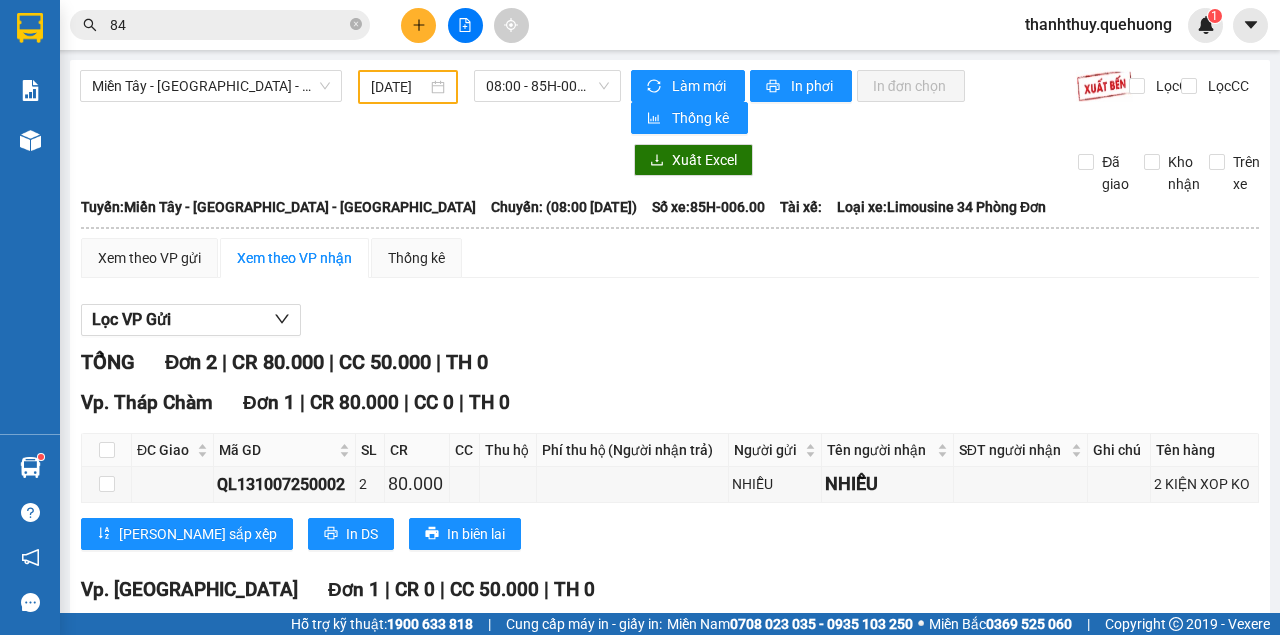 type on "849" 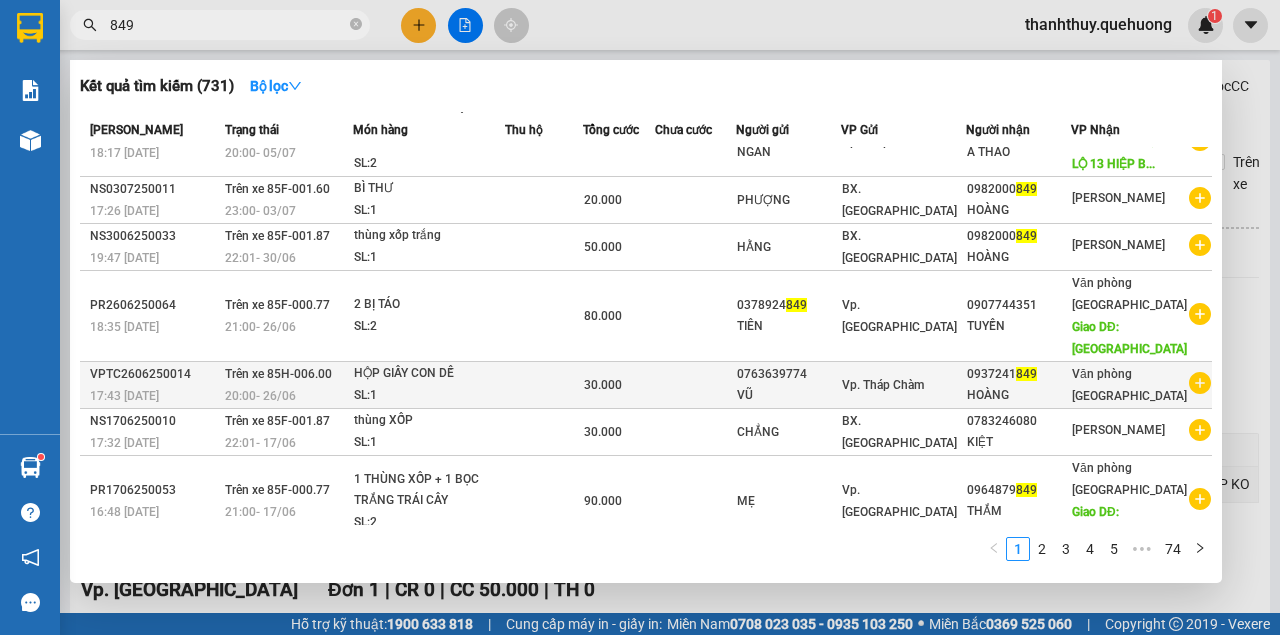 scroll, scrollTop: 248, scrollLeft: 0, axis: vertical 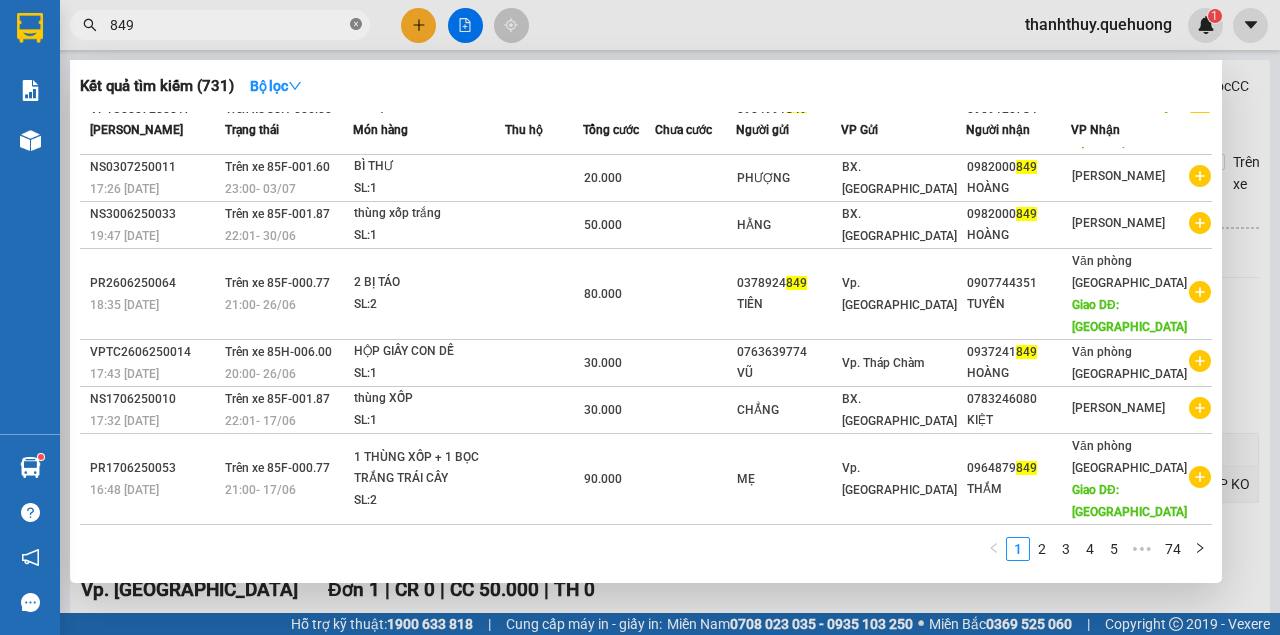 click 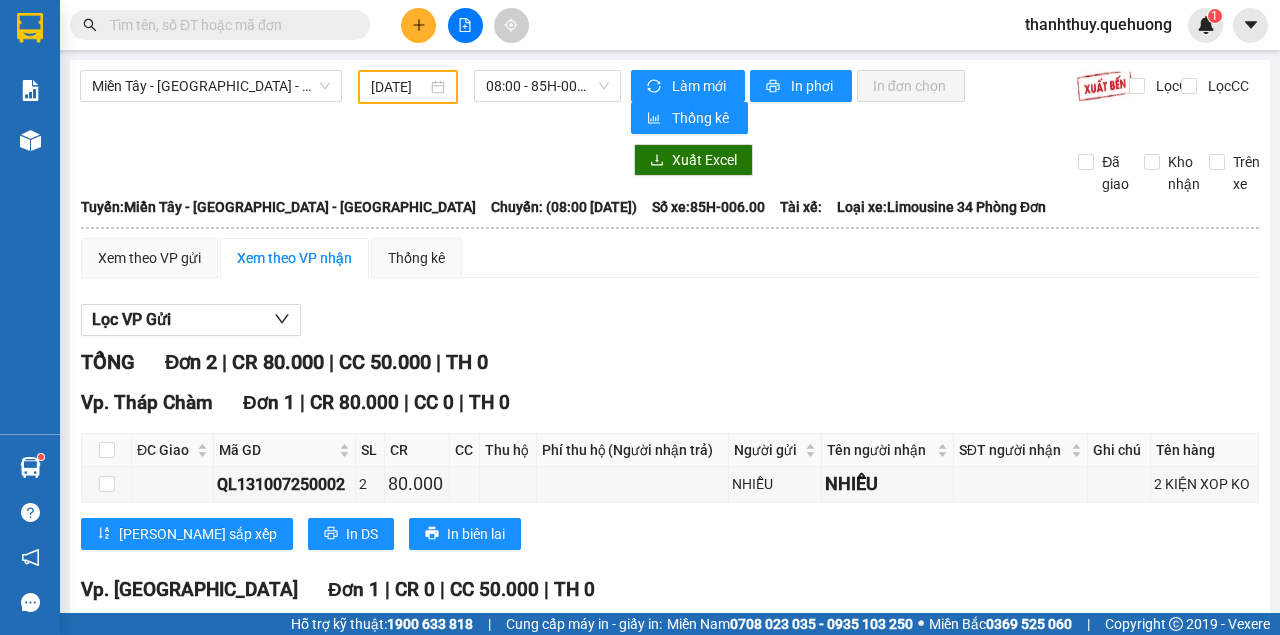 click at bounding box center (228, 25) 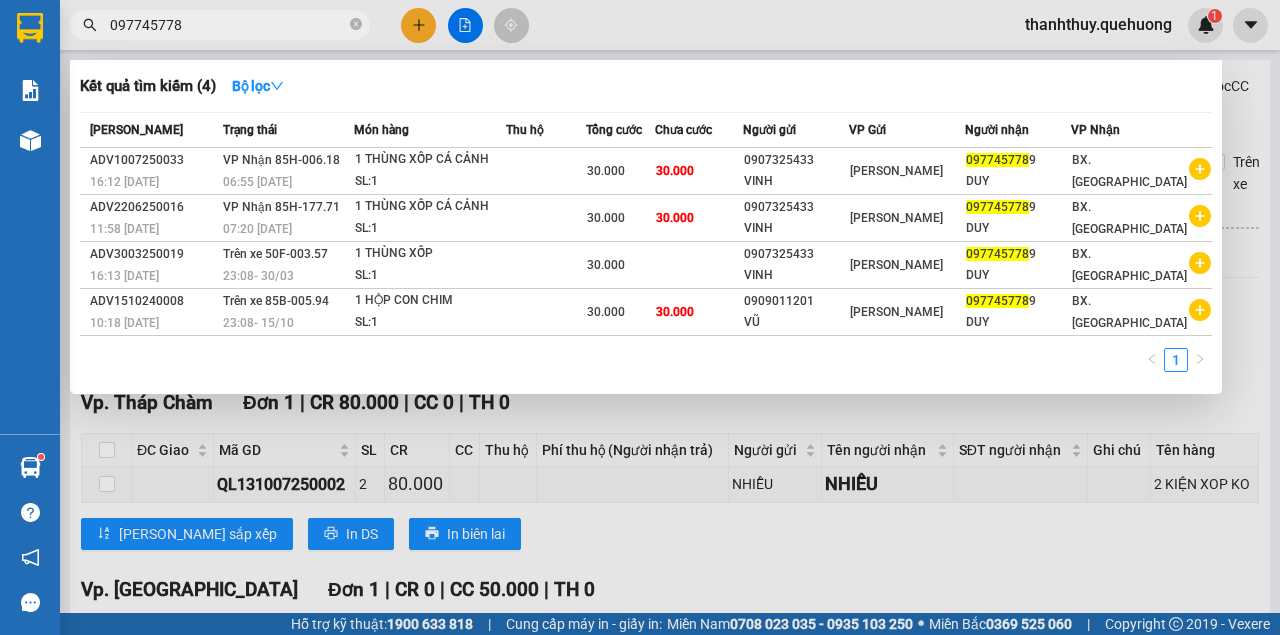 type on "0977457789" 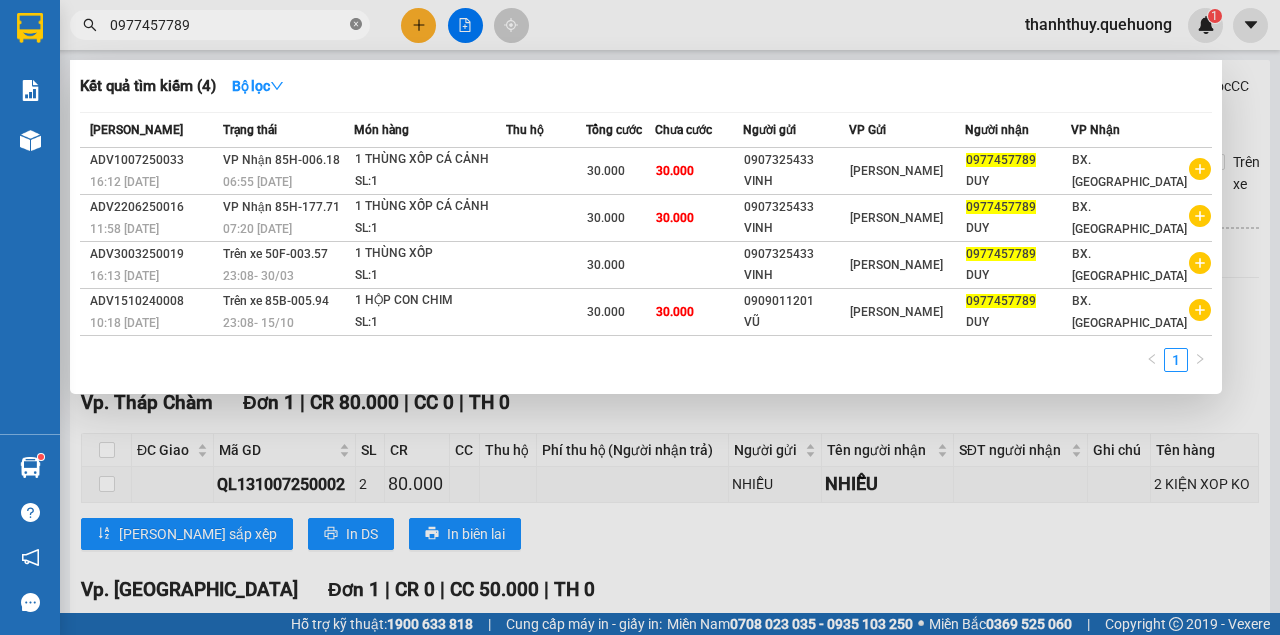 click 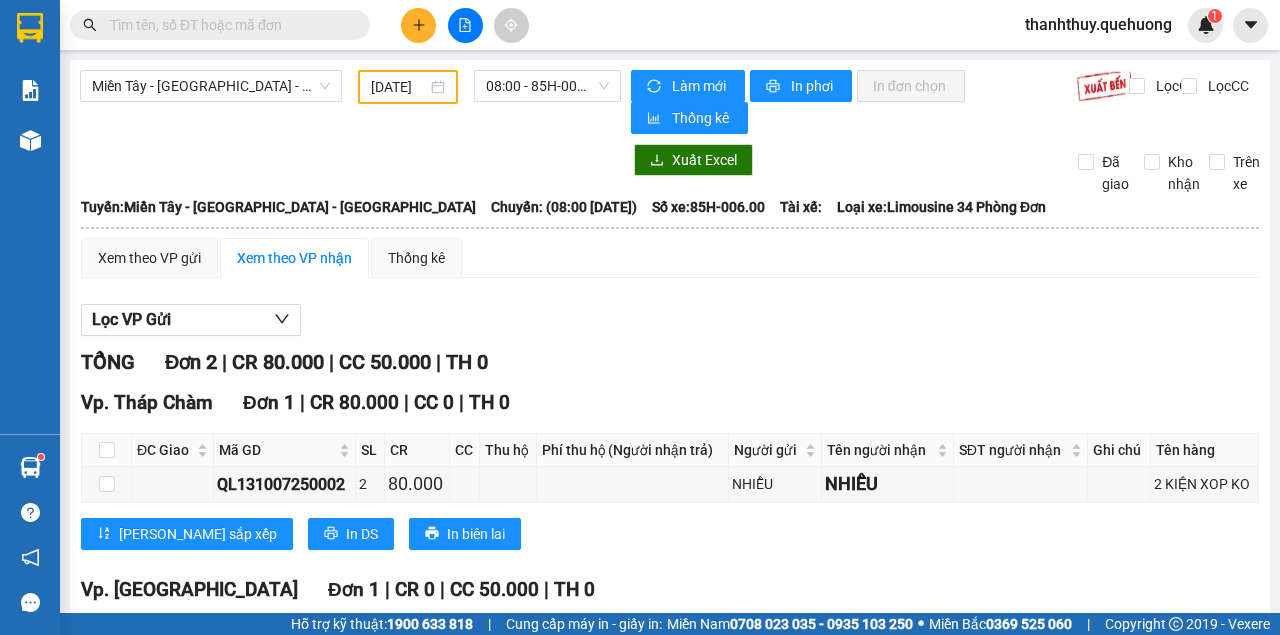 click at bounding box center [228, 25] 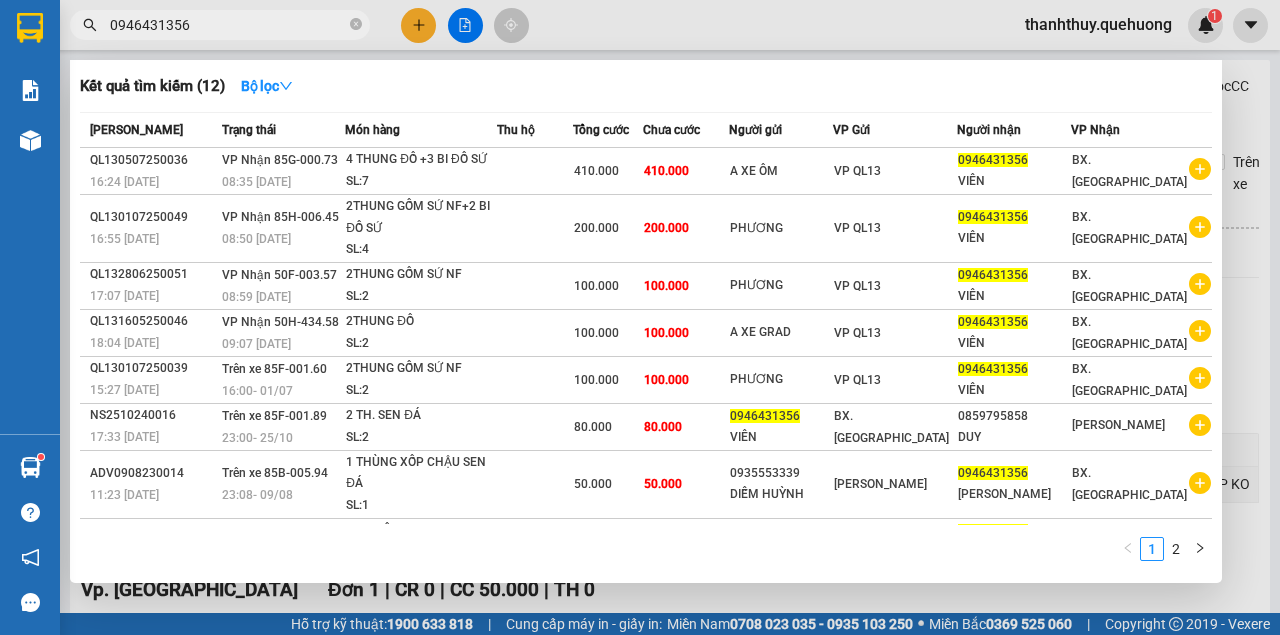 click on "0946431356" at bounding box center (228, 25) 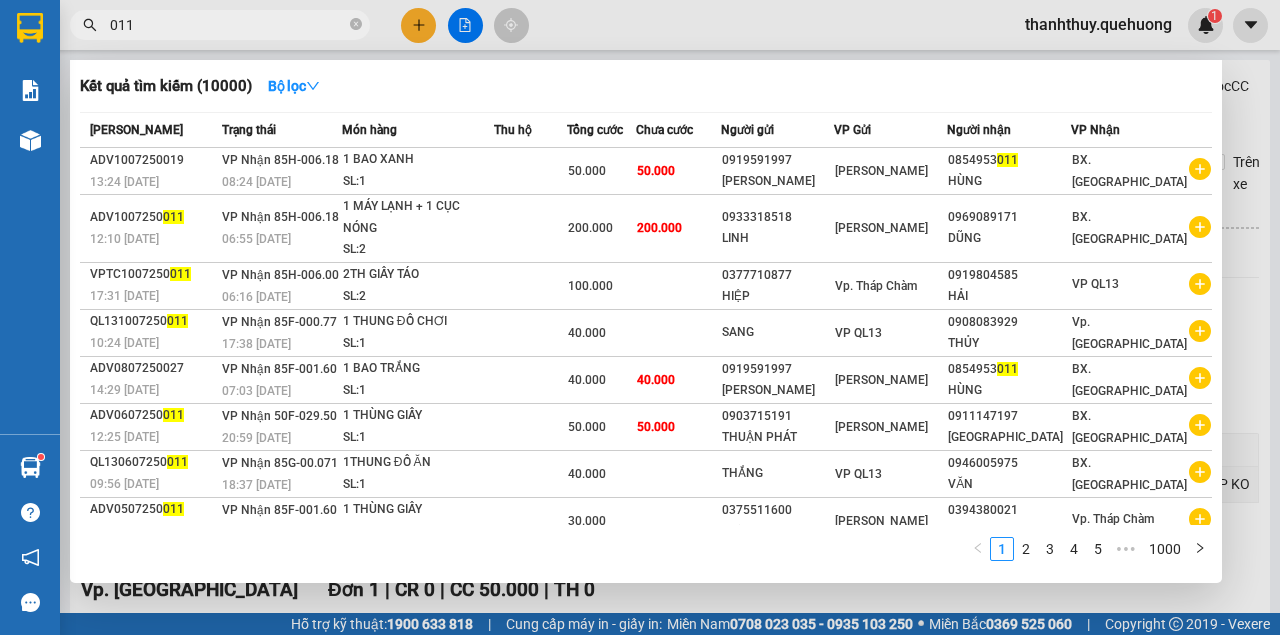 click on "011" at bounding box center [228, 25] 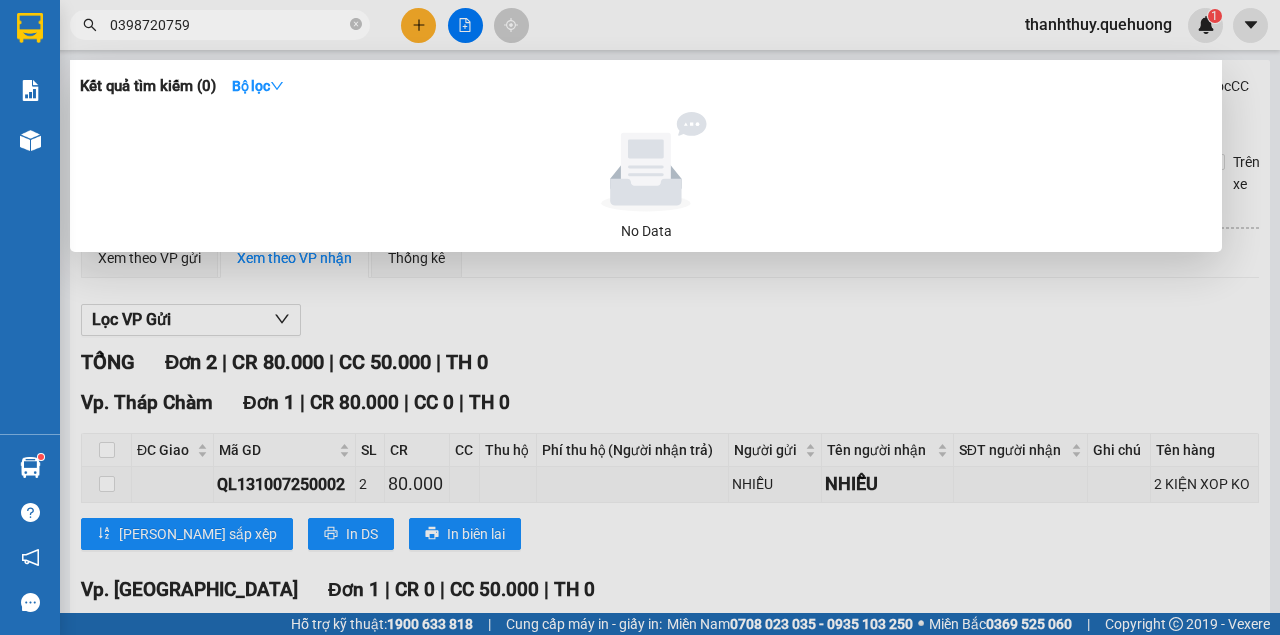 click on "0398720759" at bounding box center [228, 25] 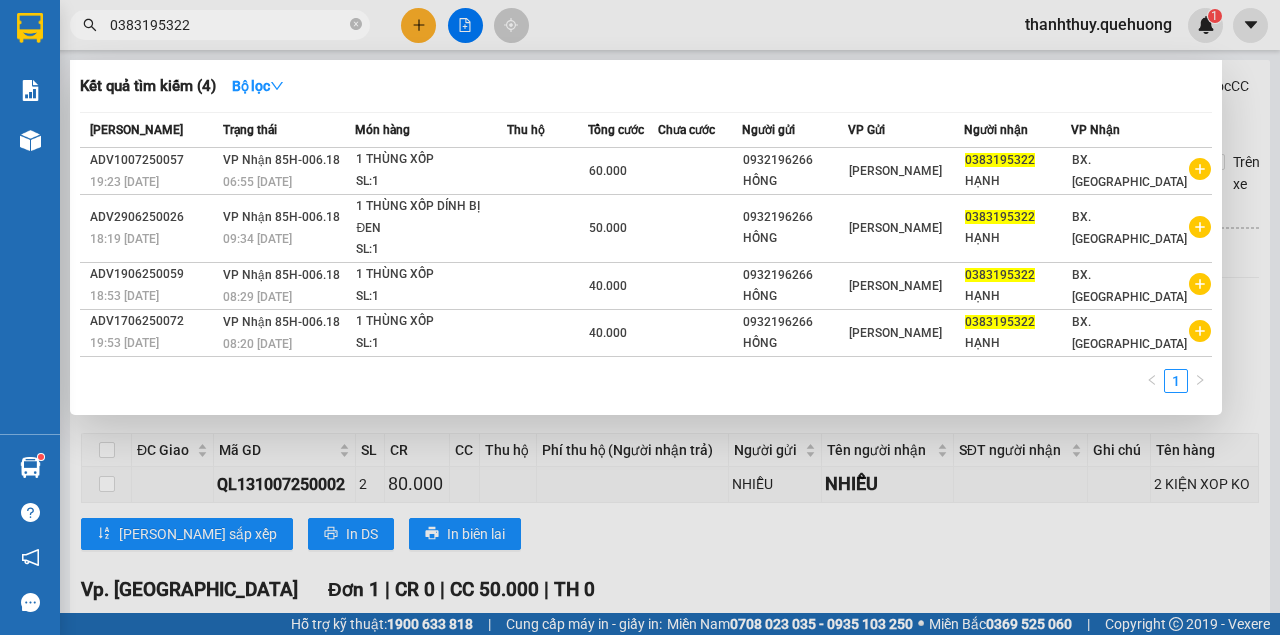 click on "0383195322" at bounding box center [228, 25] 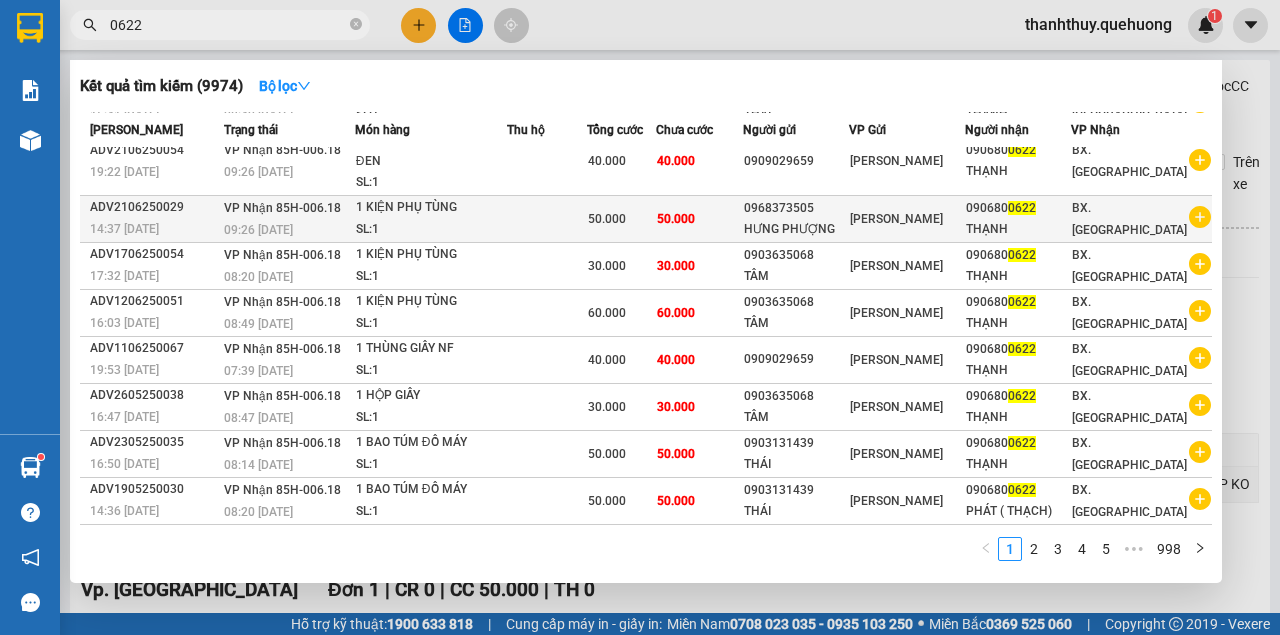 scroll, scrollTop: 0, scrollLeft: 0, axis: both 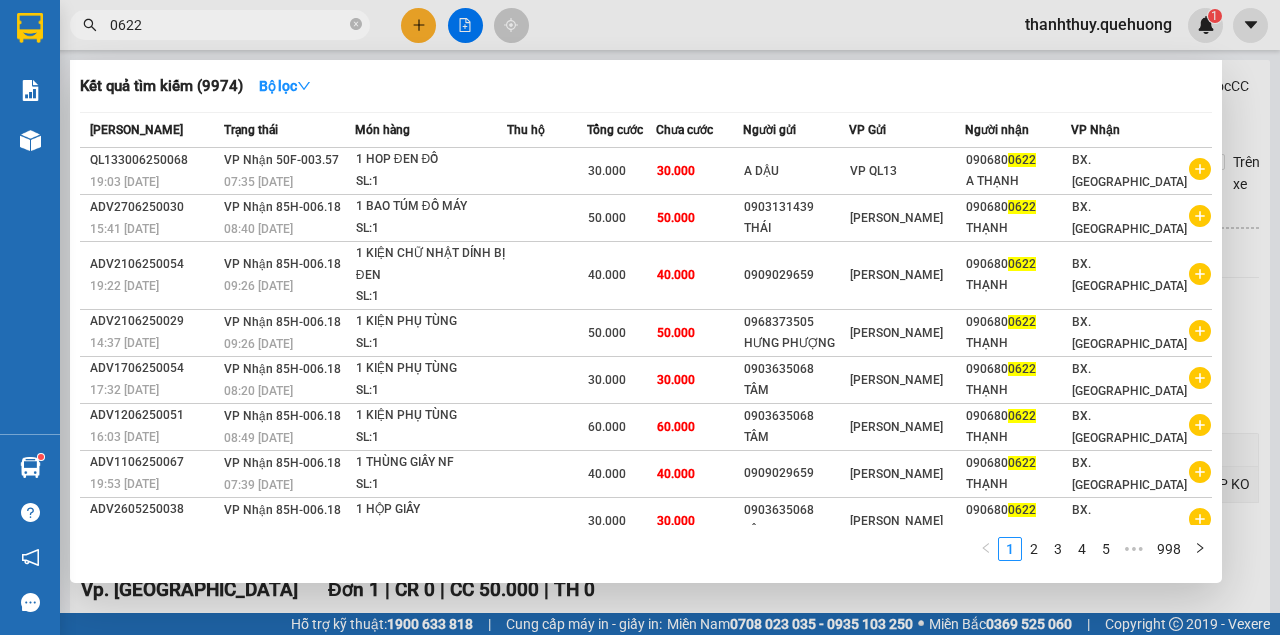 type on "0622" 